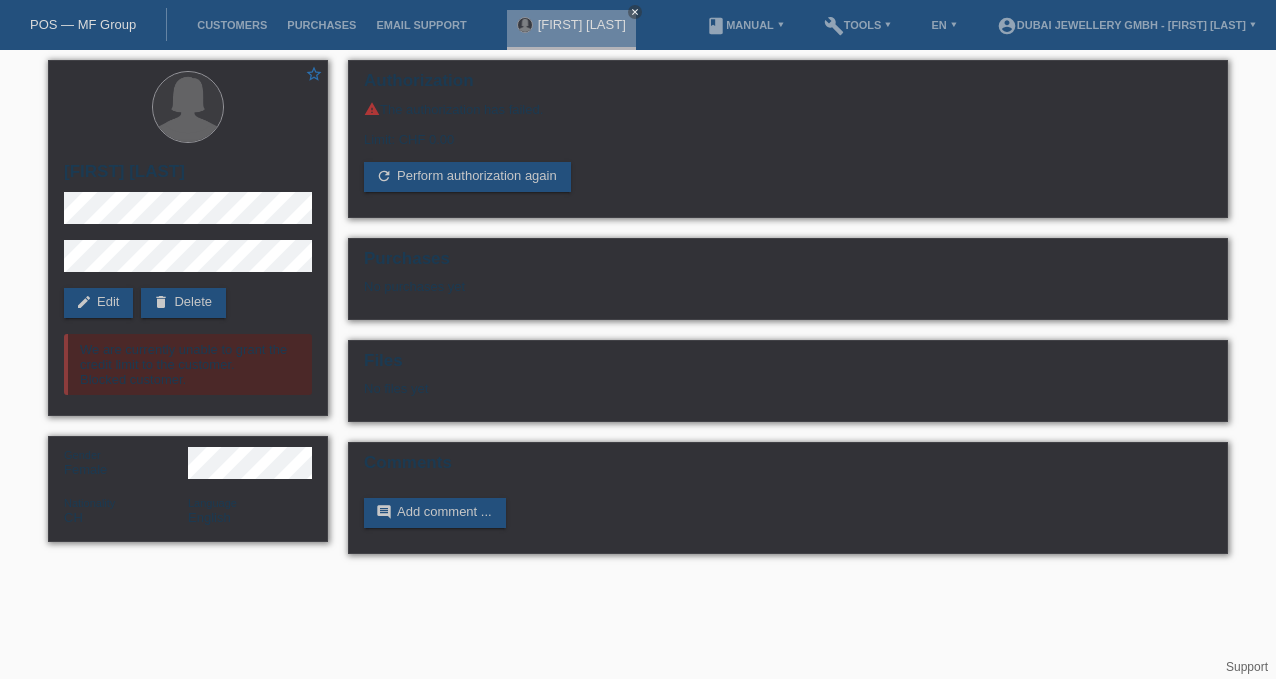 scroll, scrollTop: 0, scrollLeft: 0, axis: both 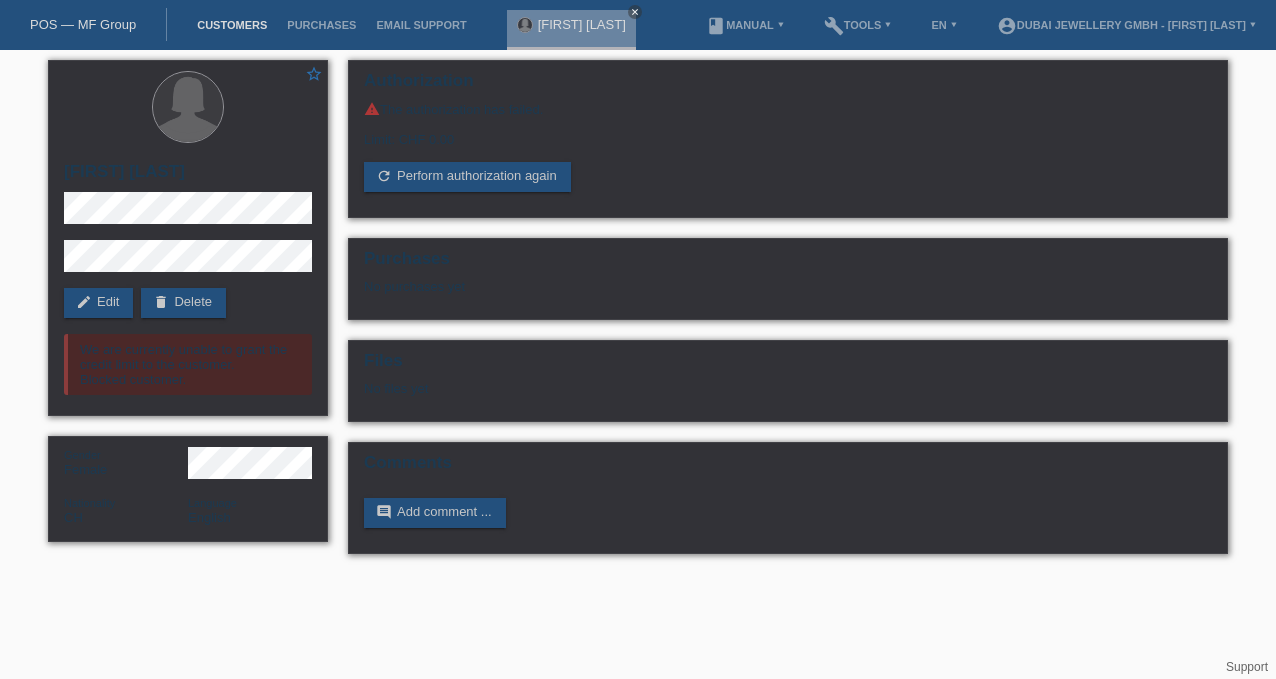 click on "Customers" at bounding box center [232, 25] 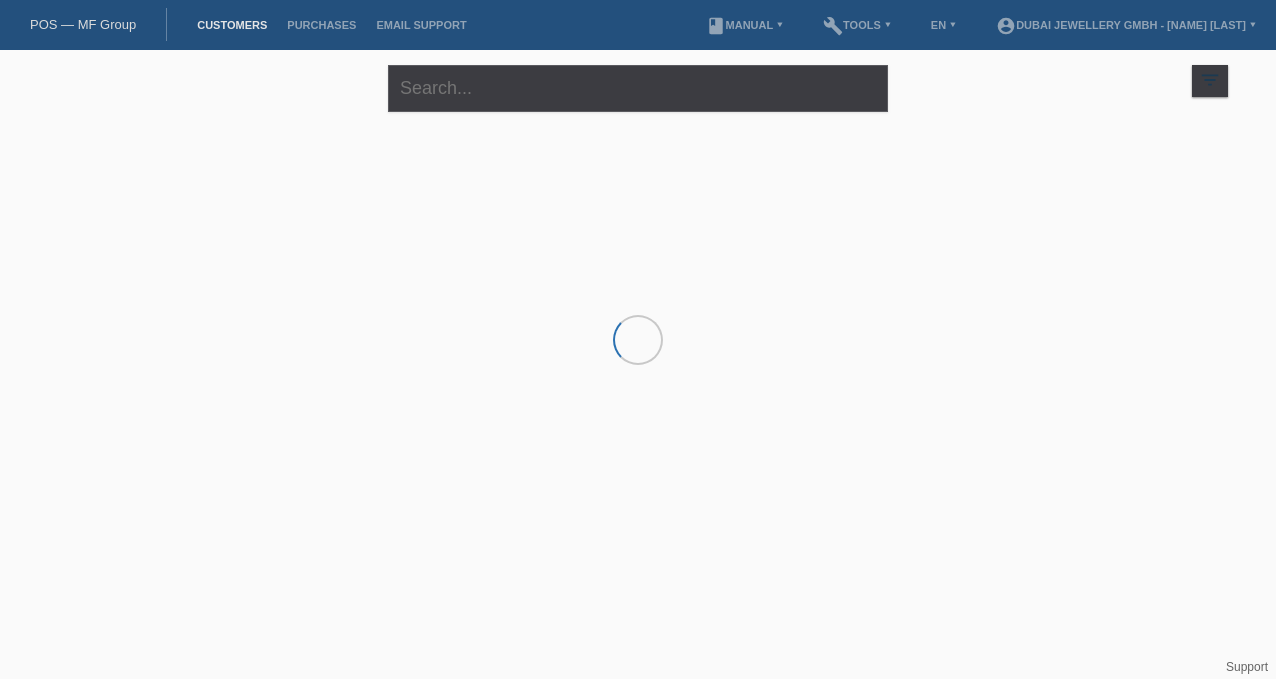 scroll, scrollTop: 0, scrollLeft: 0, axis: both 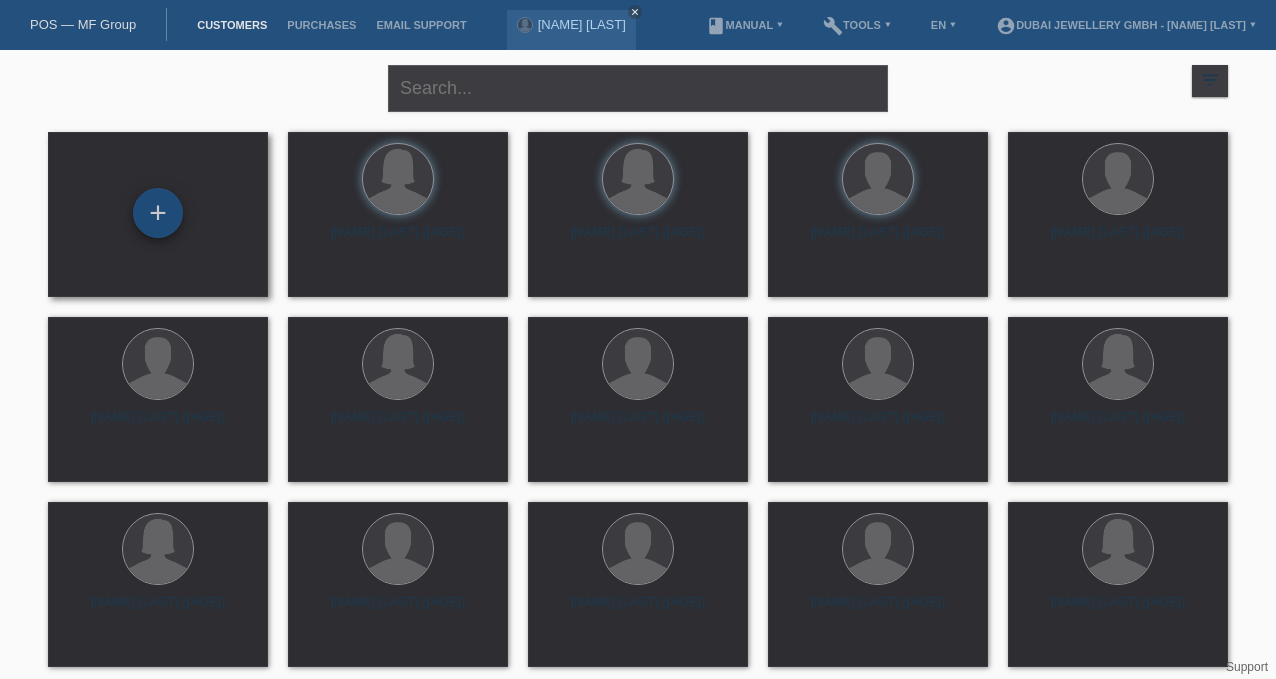 click on "+" at bounding box center (158, 213) 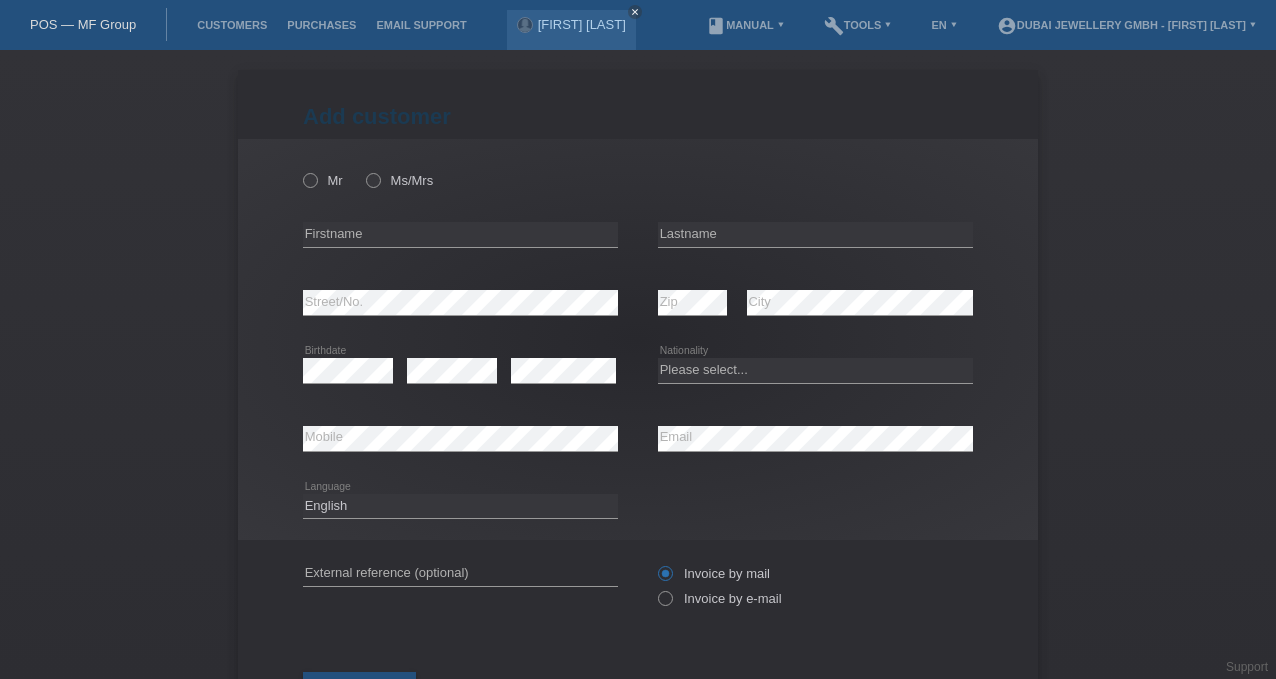 scroll, scrollTop: 0, scrollLeft: 0, axis: both 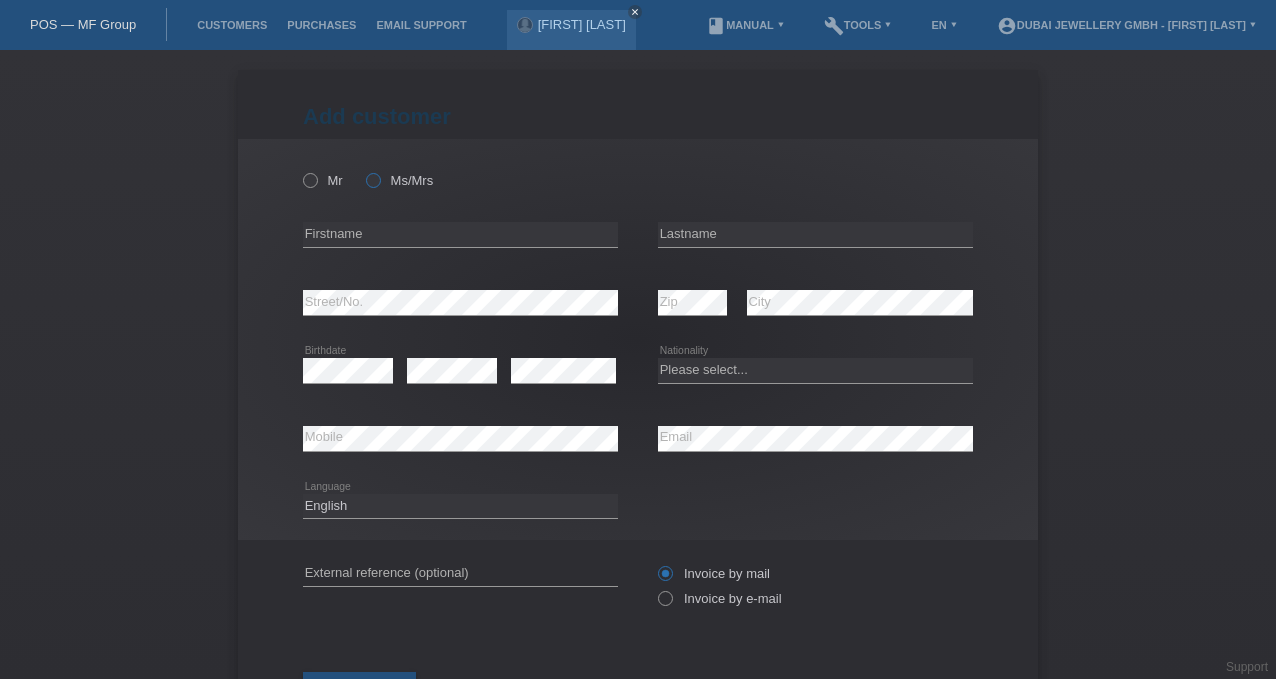 click on "Ms/Mrs" at bounding box center (399, 180) 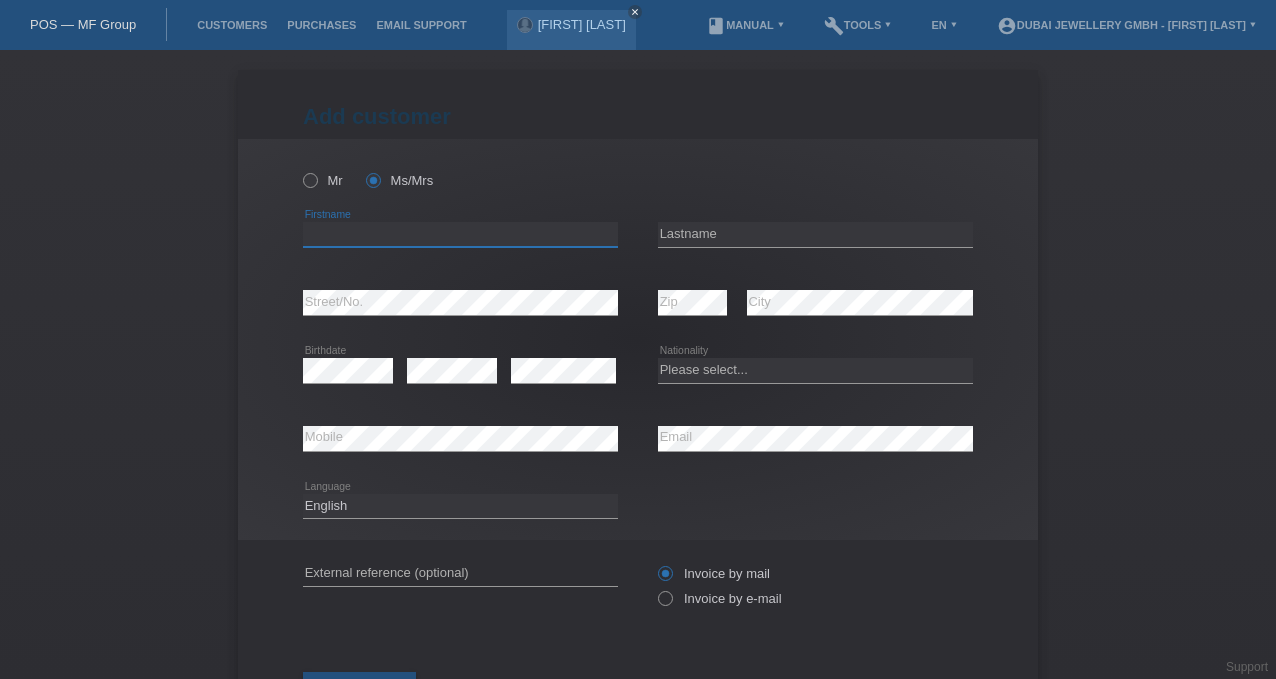 click at bounding box center [460, 234] 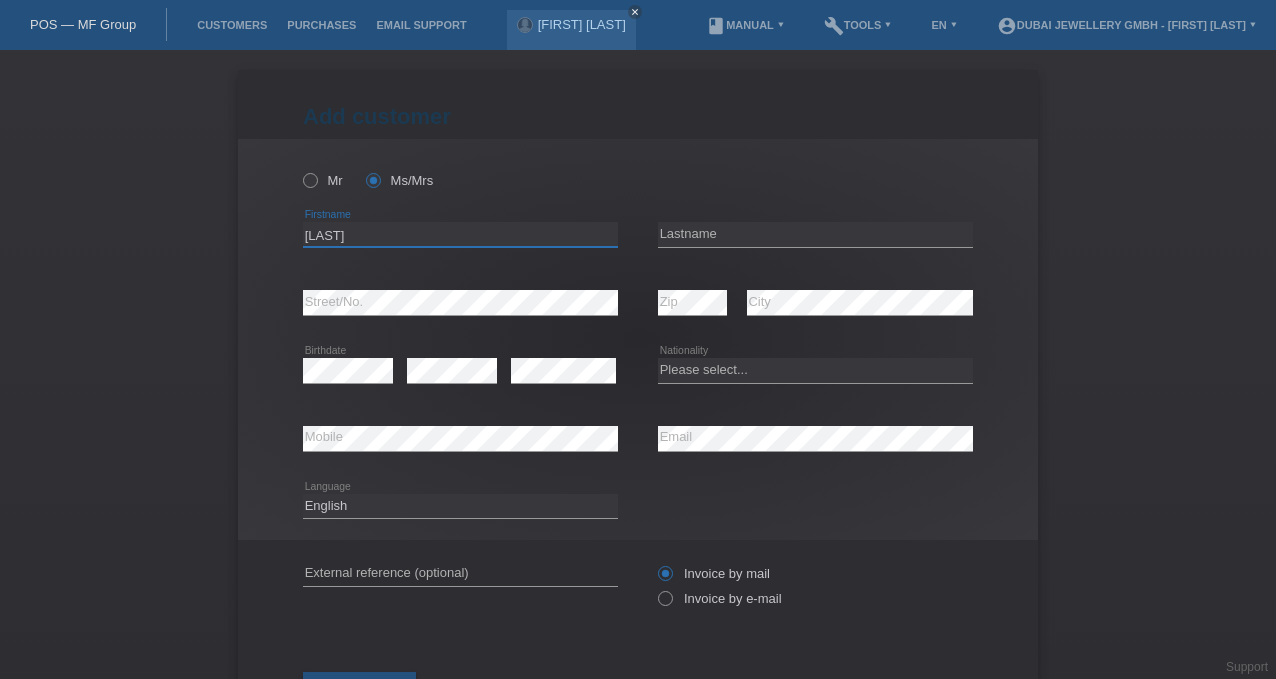 type on "[LAST]" 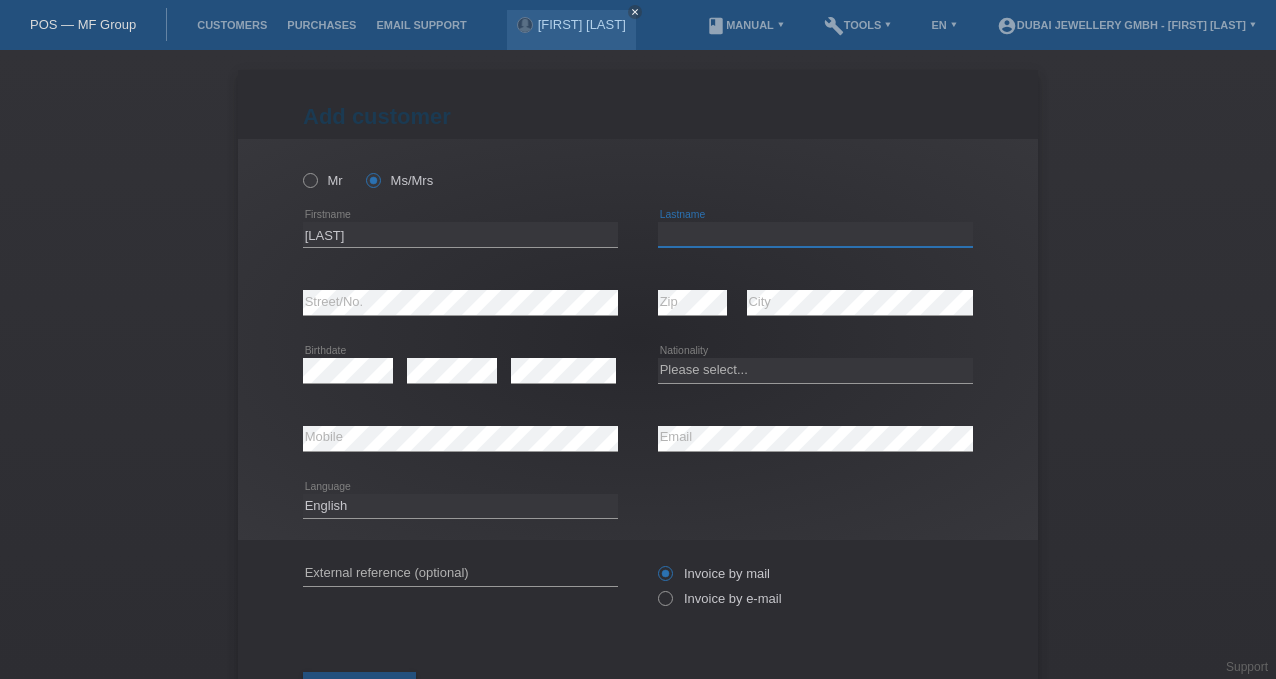 click at bounding box center [815, 234] 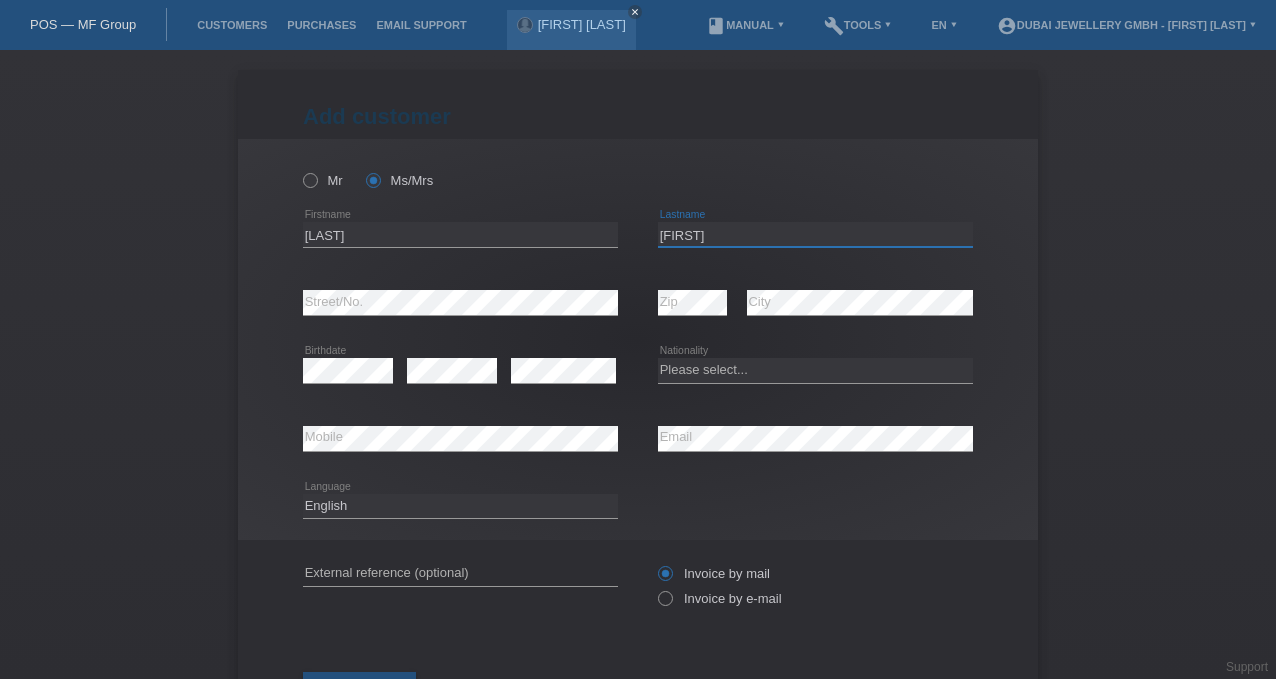 type on "[FIRST]" 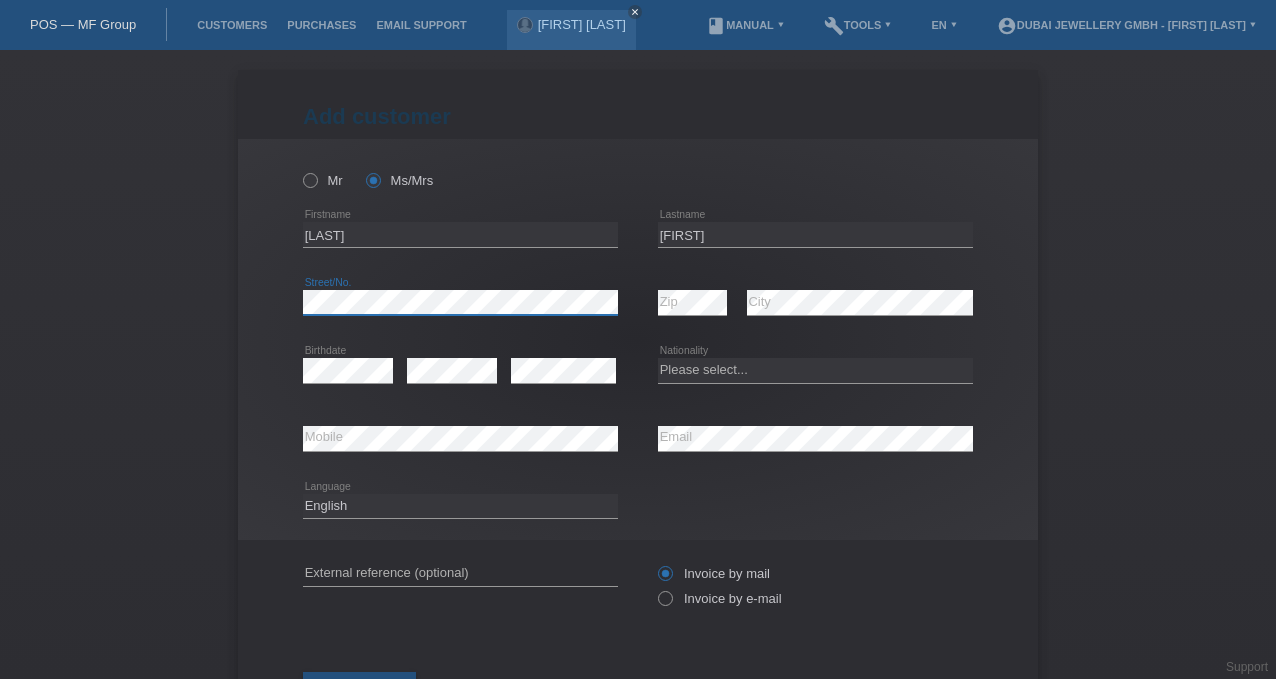 click on "Mr
Ms/Mrs
Rajagopal
error
Firstname
C" at bounding box center [638, 339] 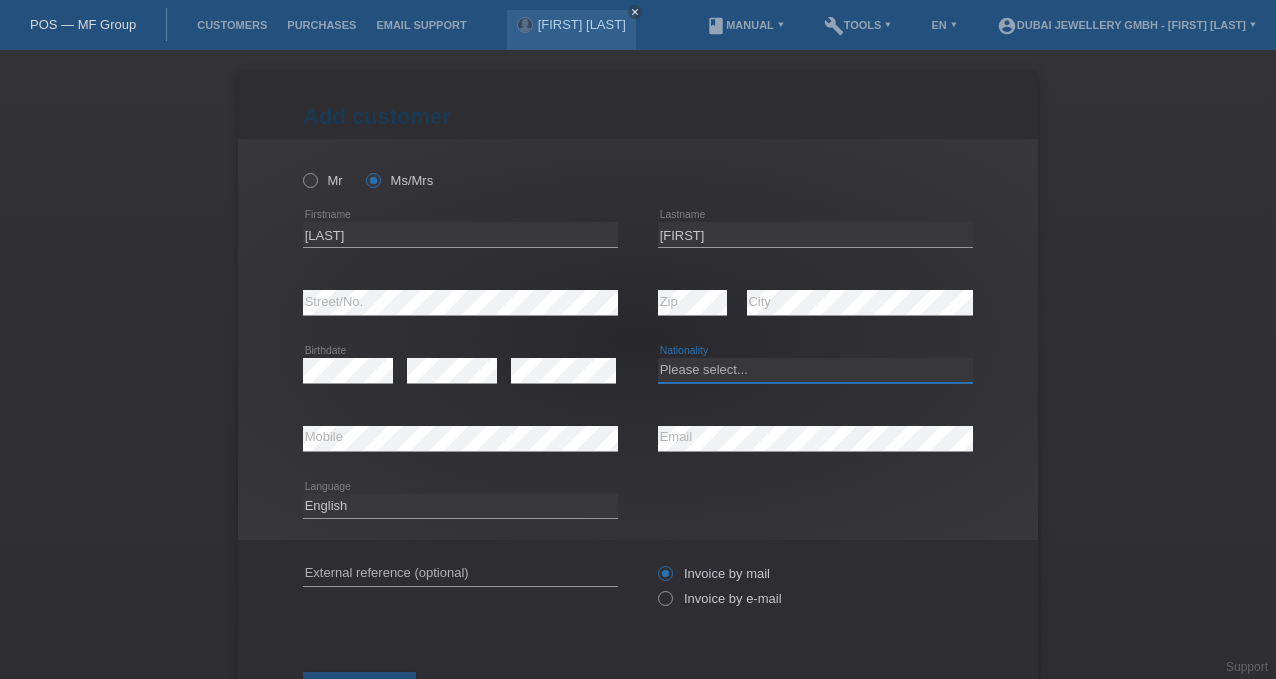 click on "Please select...
Switzerland
Austria
Germany
Liechtenstein
------------
Afghanistan
Åland Islands
Albania
Algeria
American Samoa Andorra Angola Anguilla Antarctica Antigua and Barbuda Argentina Armenia" at bounding box center [815, 370] 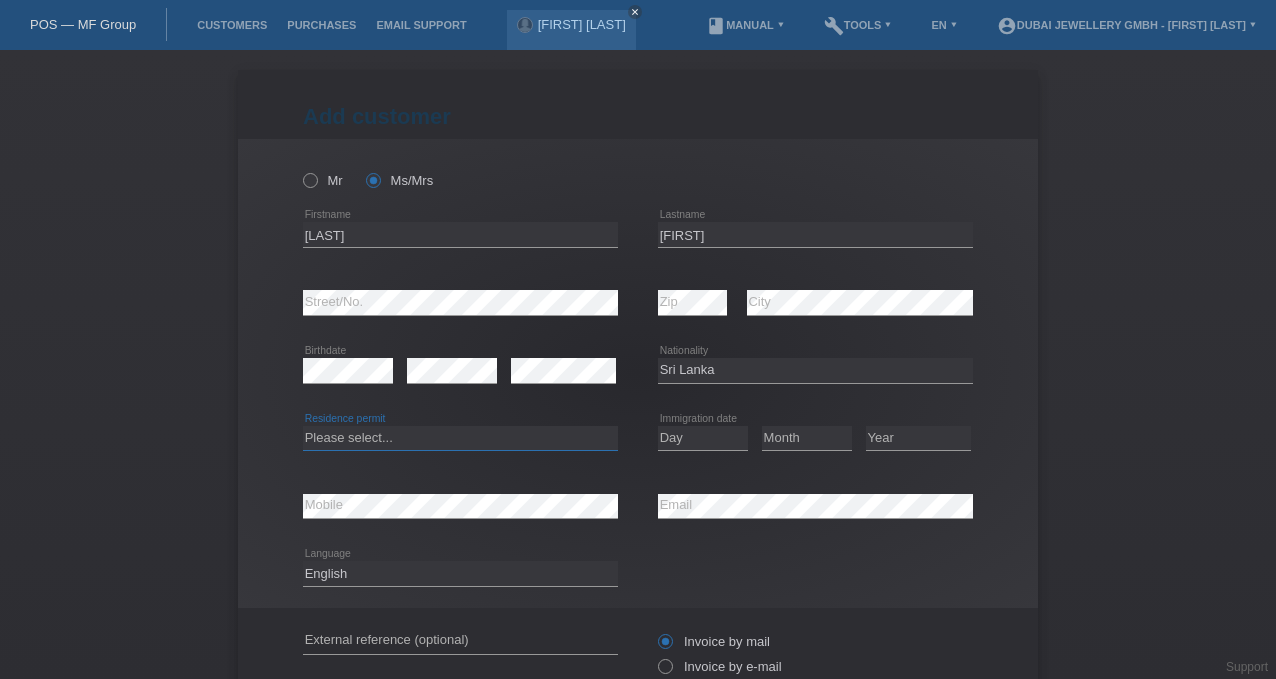 click on "Please select...
C
B
B - Refugee status
Other" at bounding box center (460, 438) 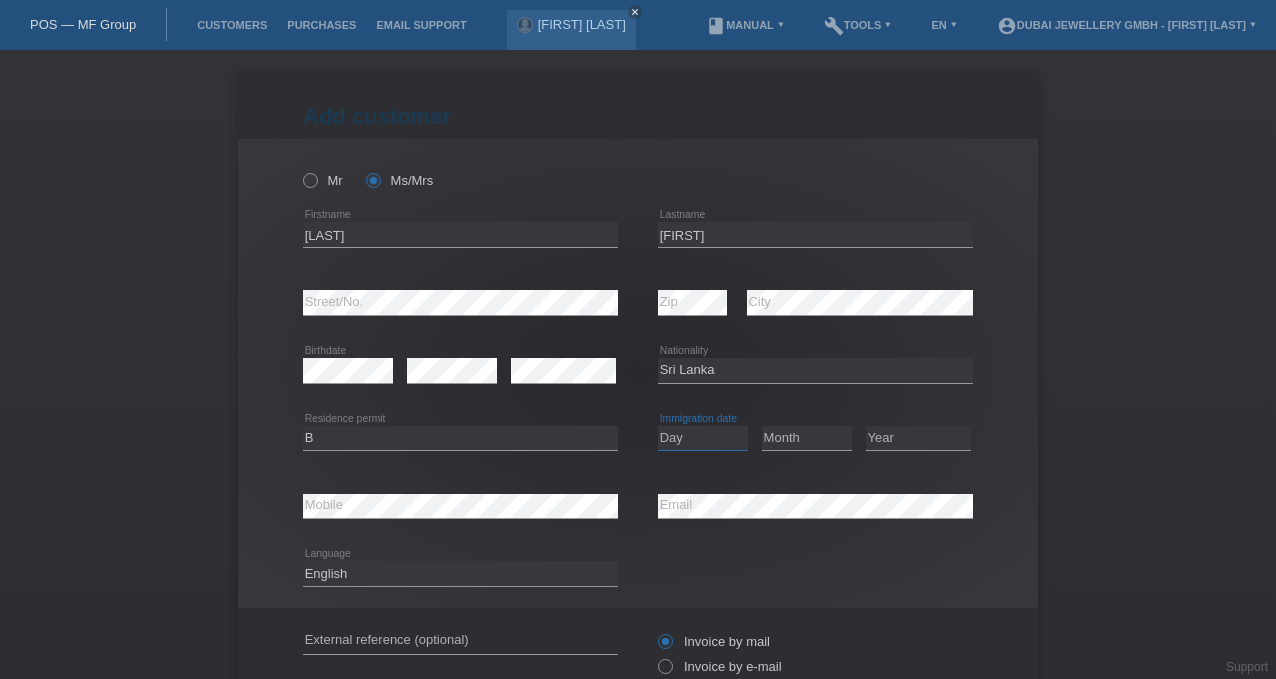 click on "Day
01
02
03
04
05
06
07
08
09
10 11" at bounding box center [703, 438] 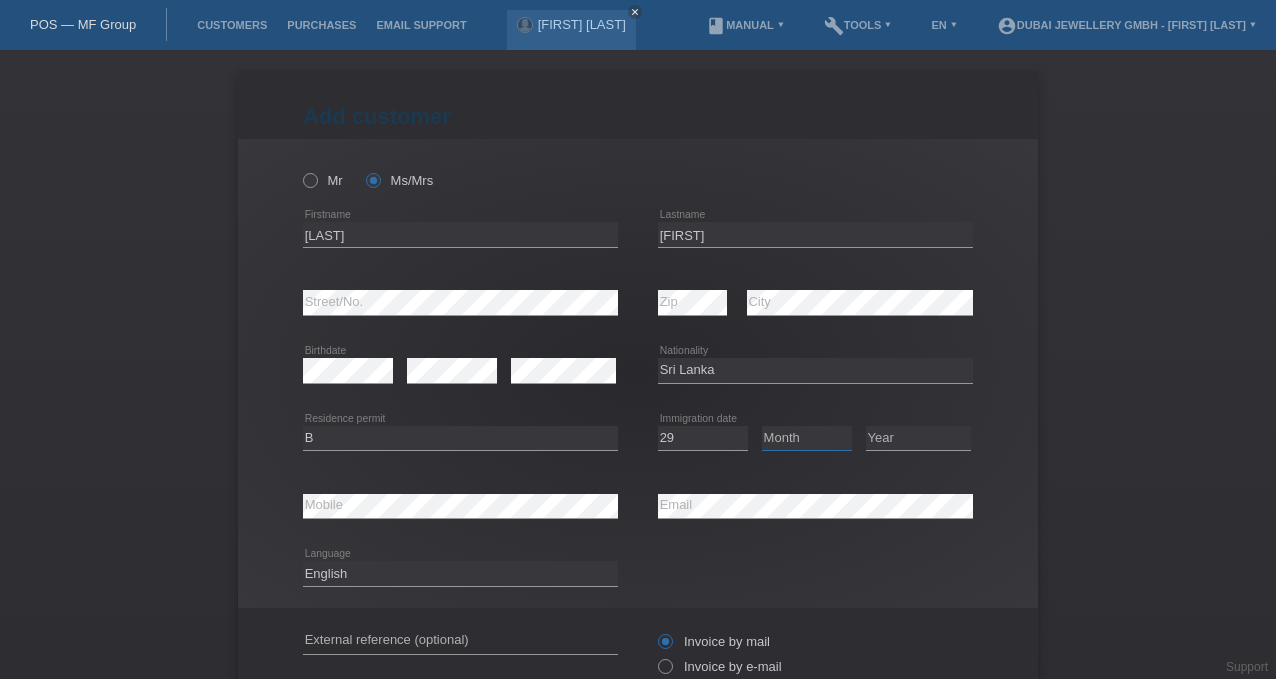 click on "Month
01
02
03
04
05
06
07
08
09
10 11" at bounding box center (807, 438) 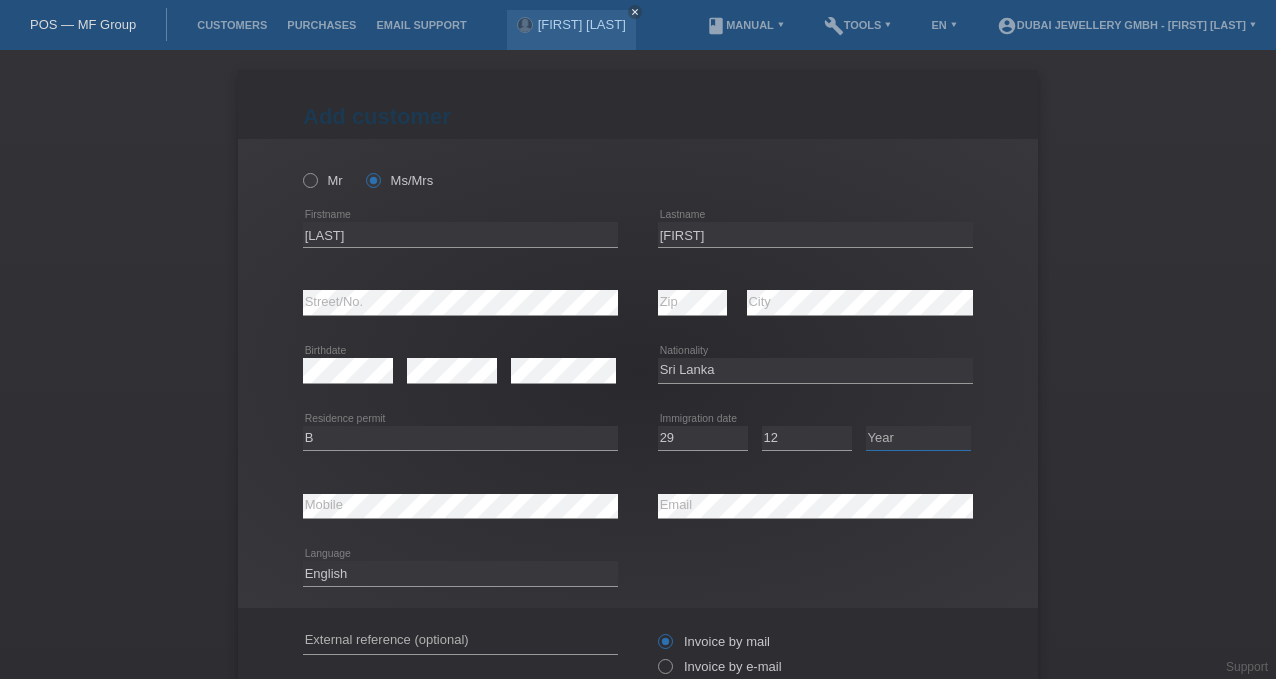 click on "Year
2025
2024
2023
2022
2021
2020
2019
2018
2017 2016 2015 2014 2013 2012 2011 2010 2009 2008 2007 2006 2005 2004 2003 2002 2001" at bounding box center [918, 438] 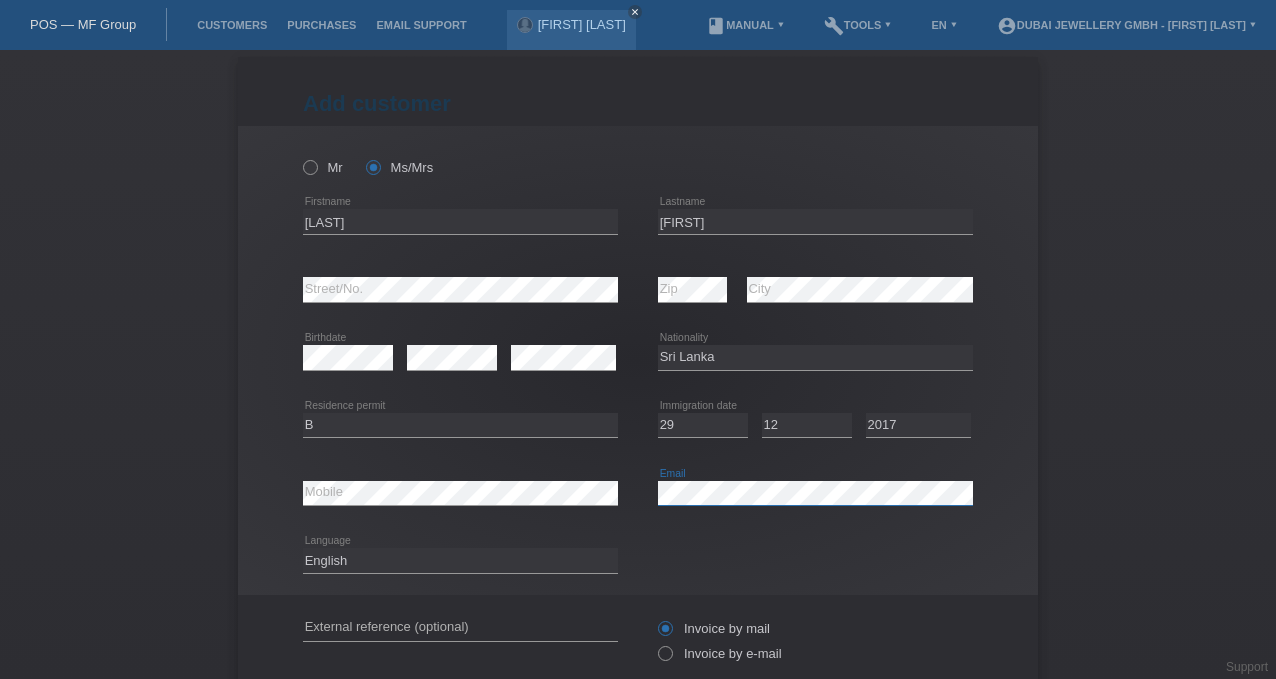 scroll, scrollTop: 160, scrollLeft: 0, axis: vertical 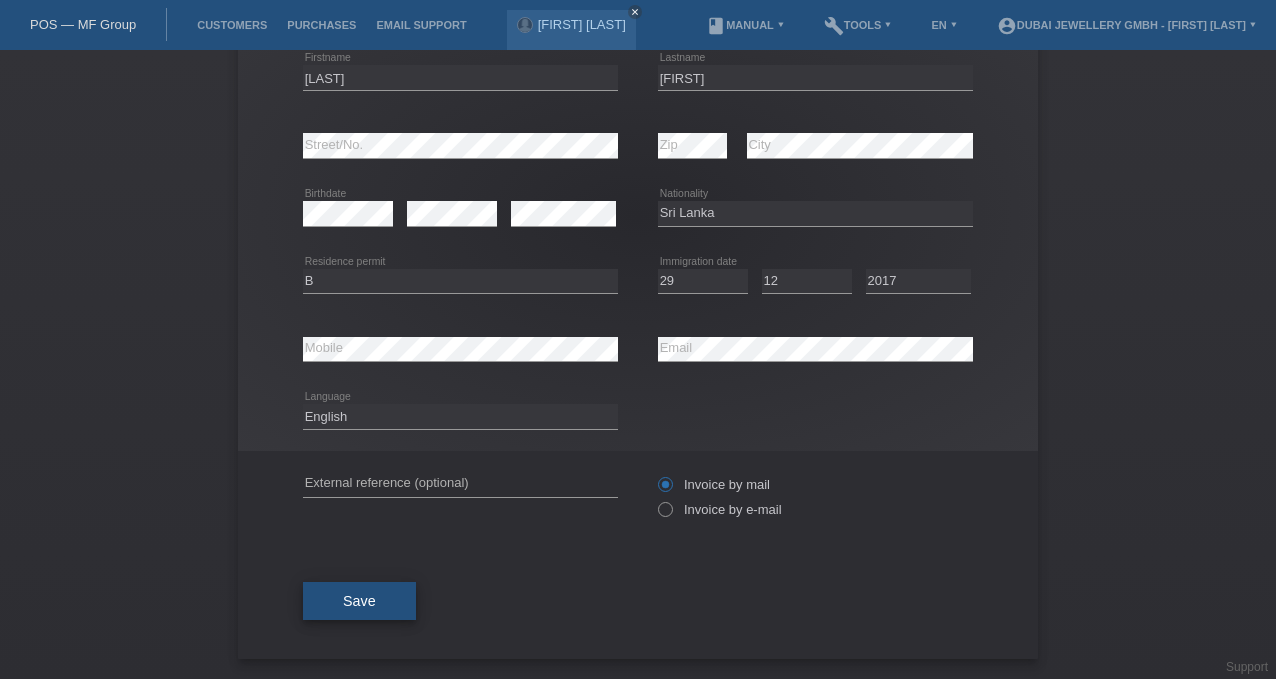 click on "Save" at bounding box center (359, 601) 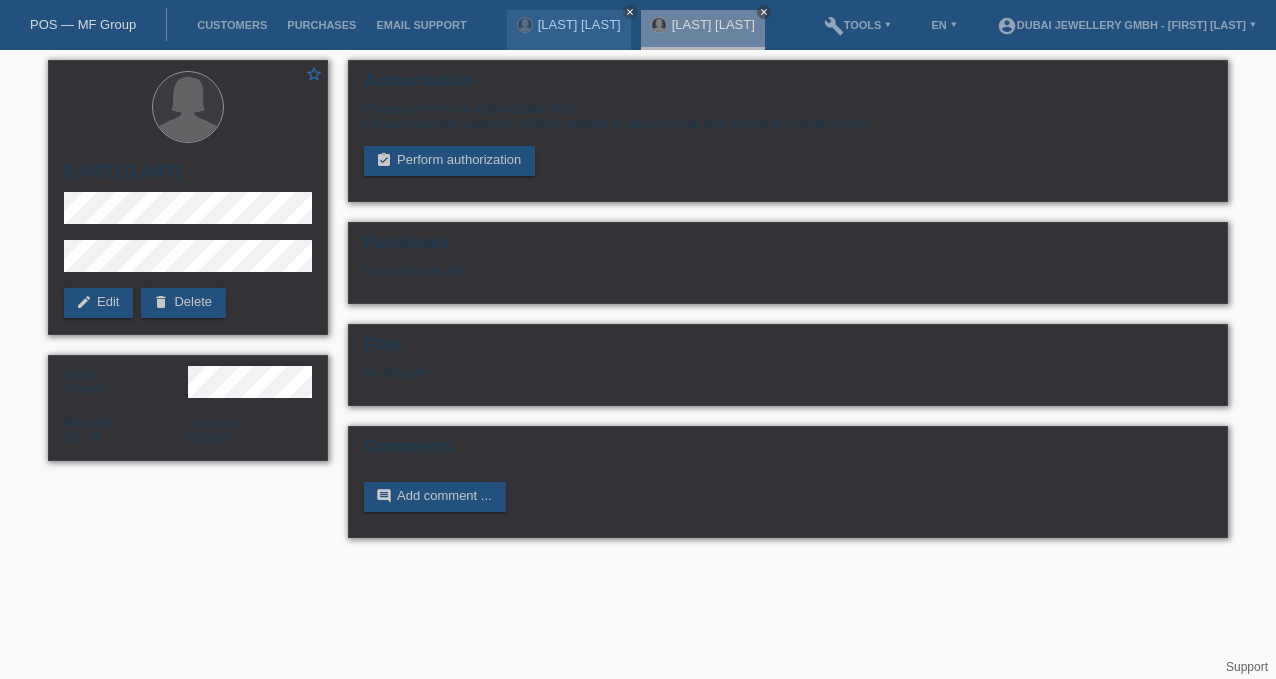 scroll, scrollTop: 0, scrollLeft: 0, axis: both 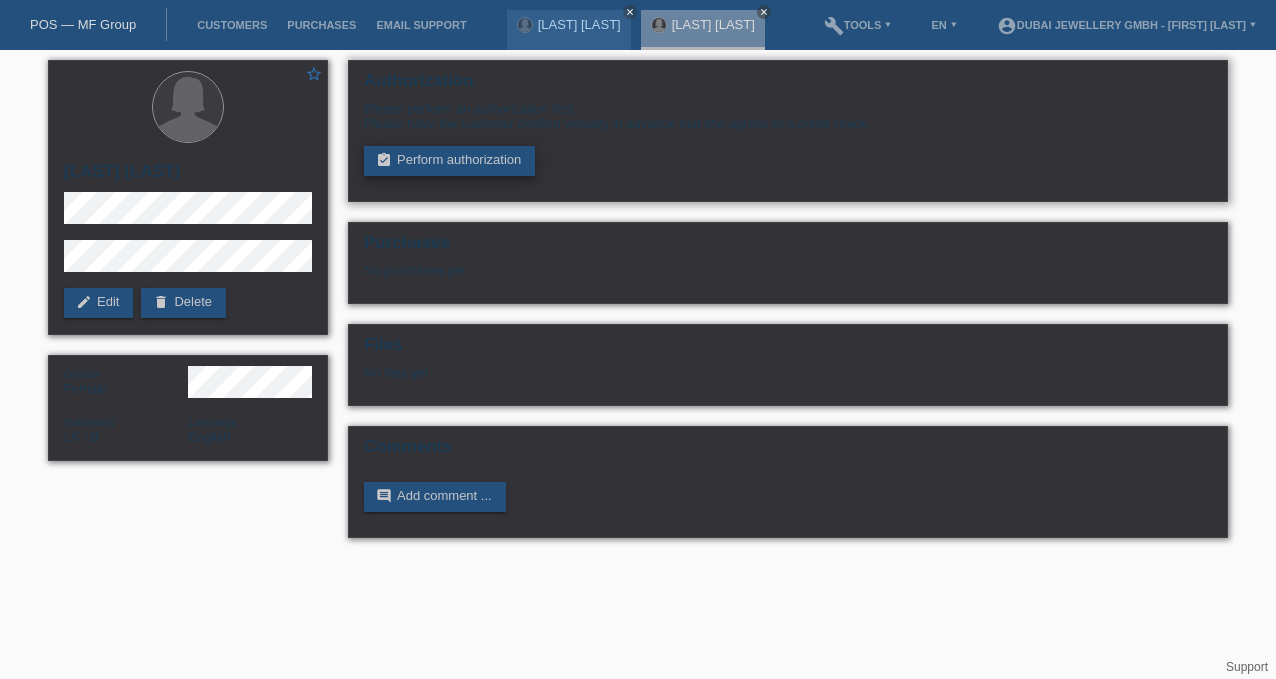 click on "assignment_turned_in  Perform authorization" at bounding box center (449, 161) 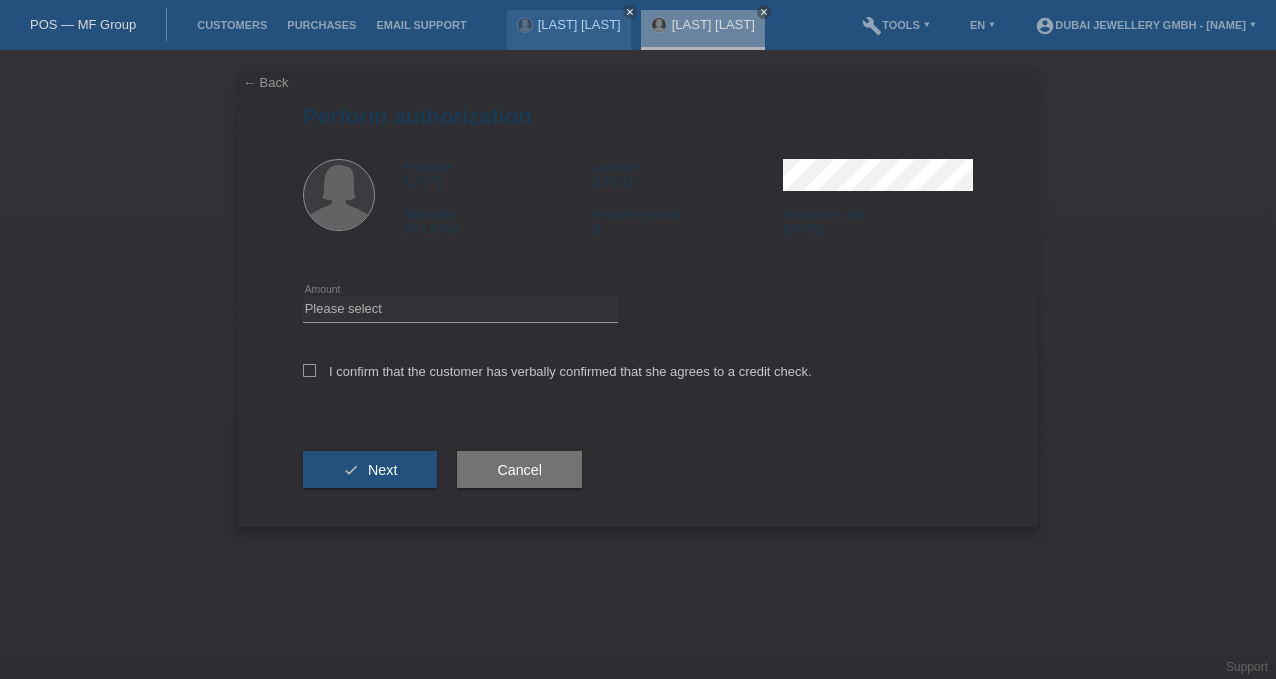 scroll, scrollTop: 0, scrollLeft: 0, axis: both 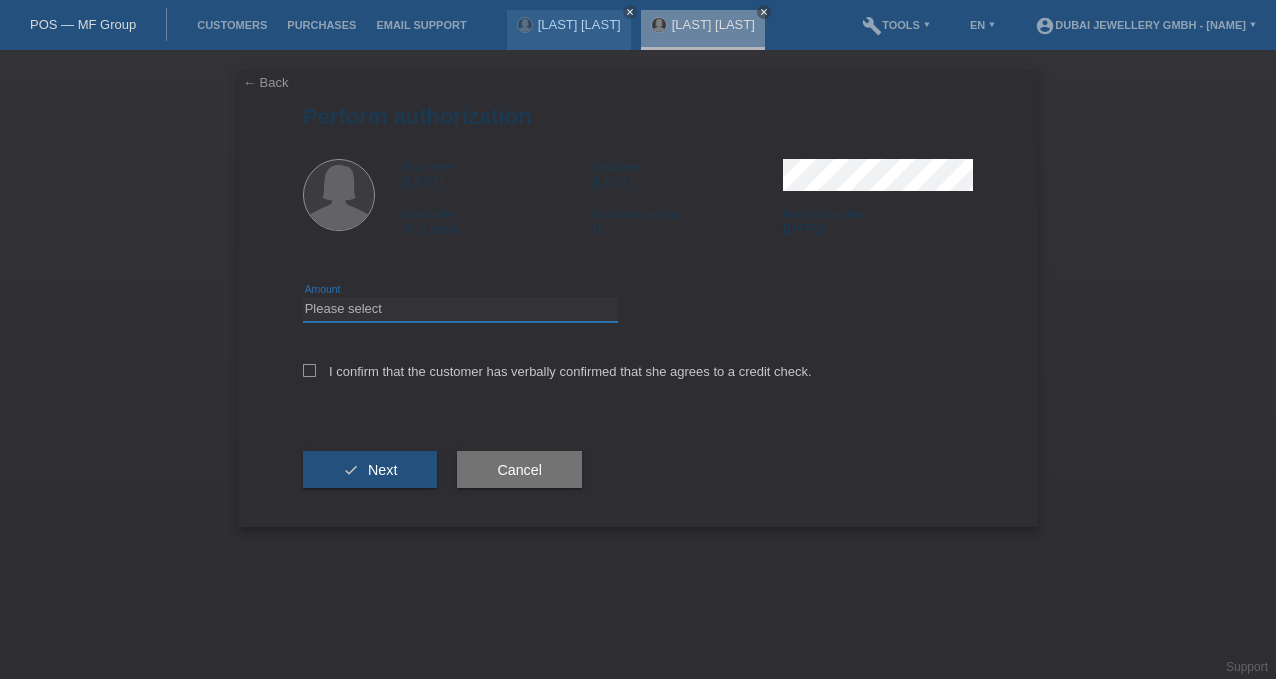 click on "Please select
CHF 1.00 - CHF 499.00
CHF 500.00 - CHF 1'999.00
CHF 2'000.00 - CHF 6'000.00" at bounding box center [460, 309] 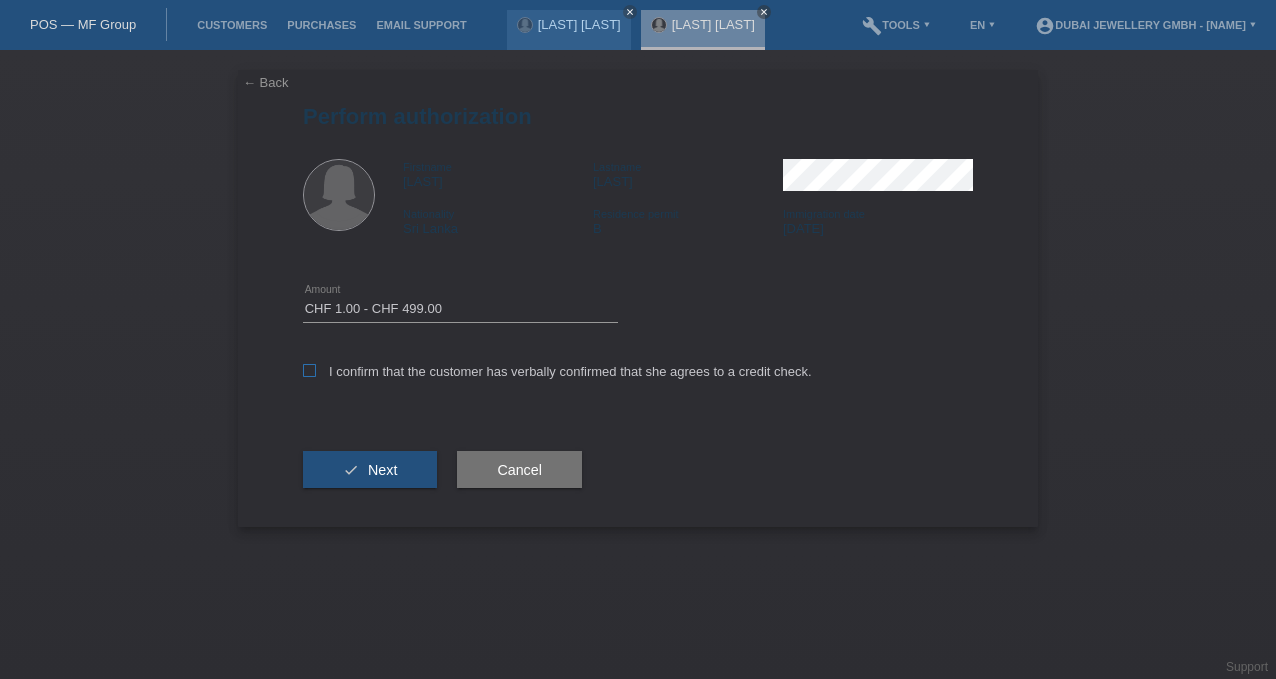 click on "I confirm that the customer has verbally confirmed that she agrees to a credit check." at bounding box center (557, 371) 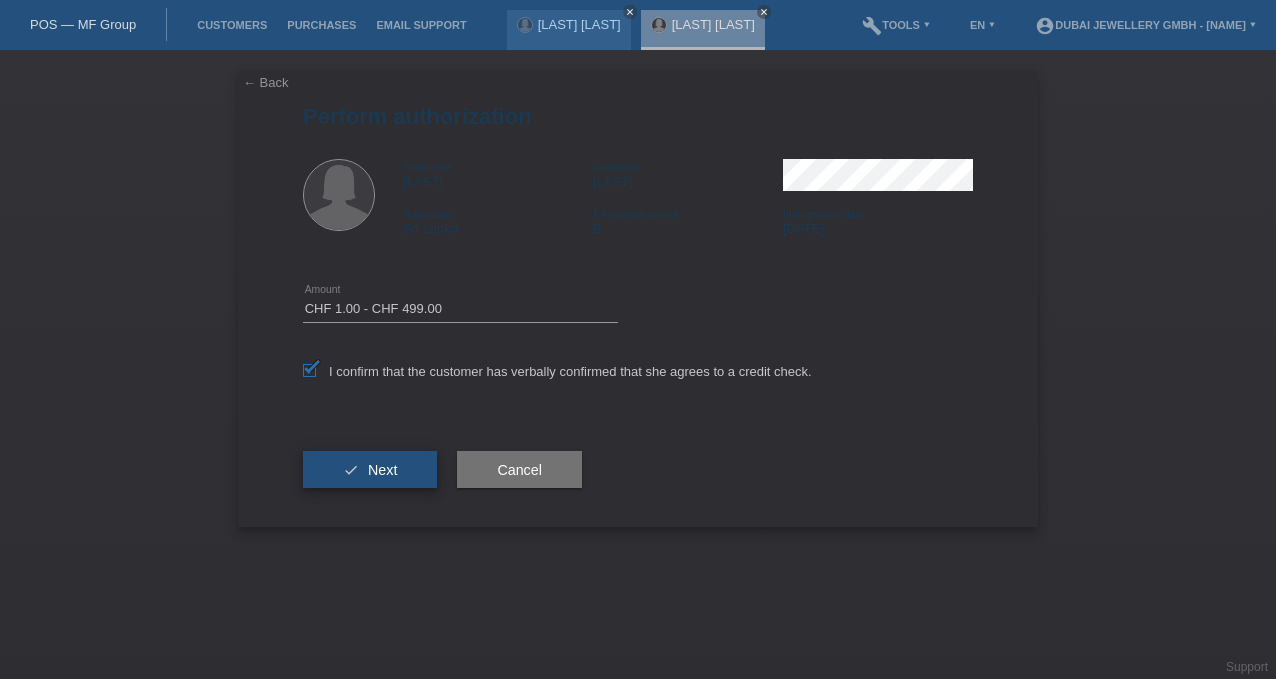 click on "Next" at bounding box center [382, 470] 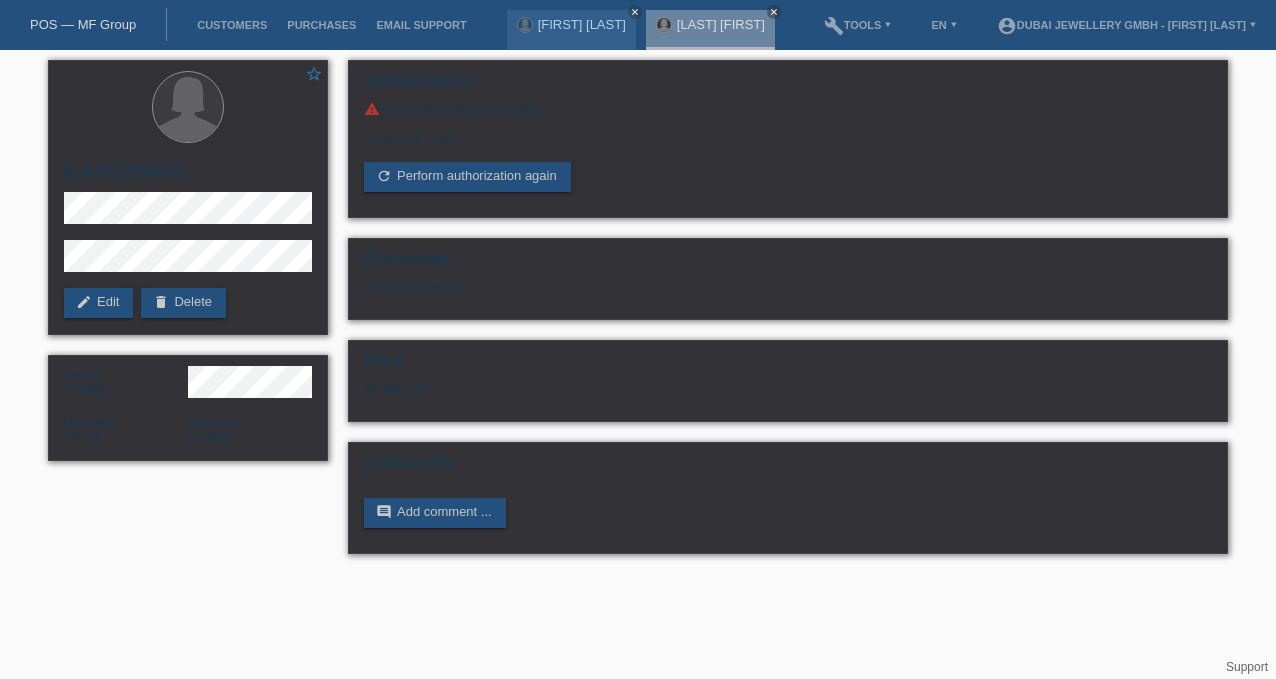 scroll, scrollTop: 0, scrollLeft: 0, axis: both 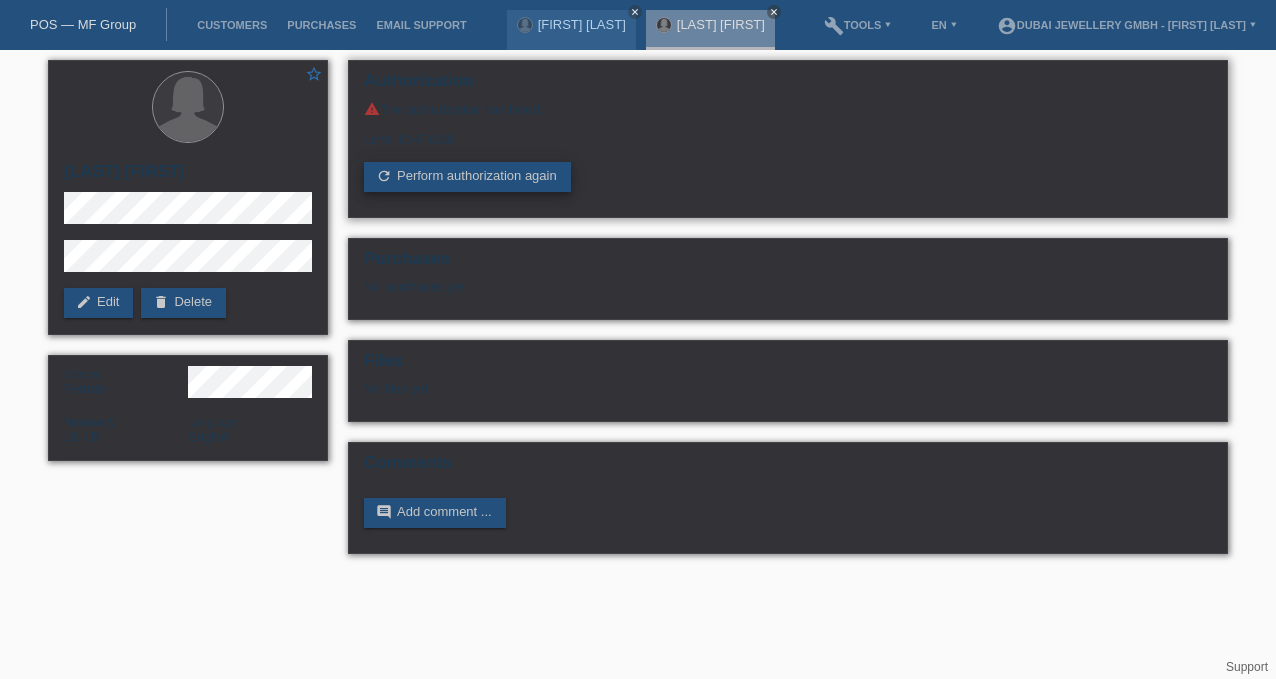click on "refresh  Perform authorization again" at bounding box center (467, 177) 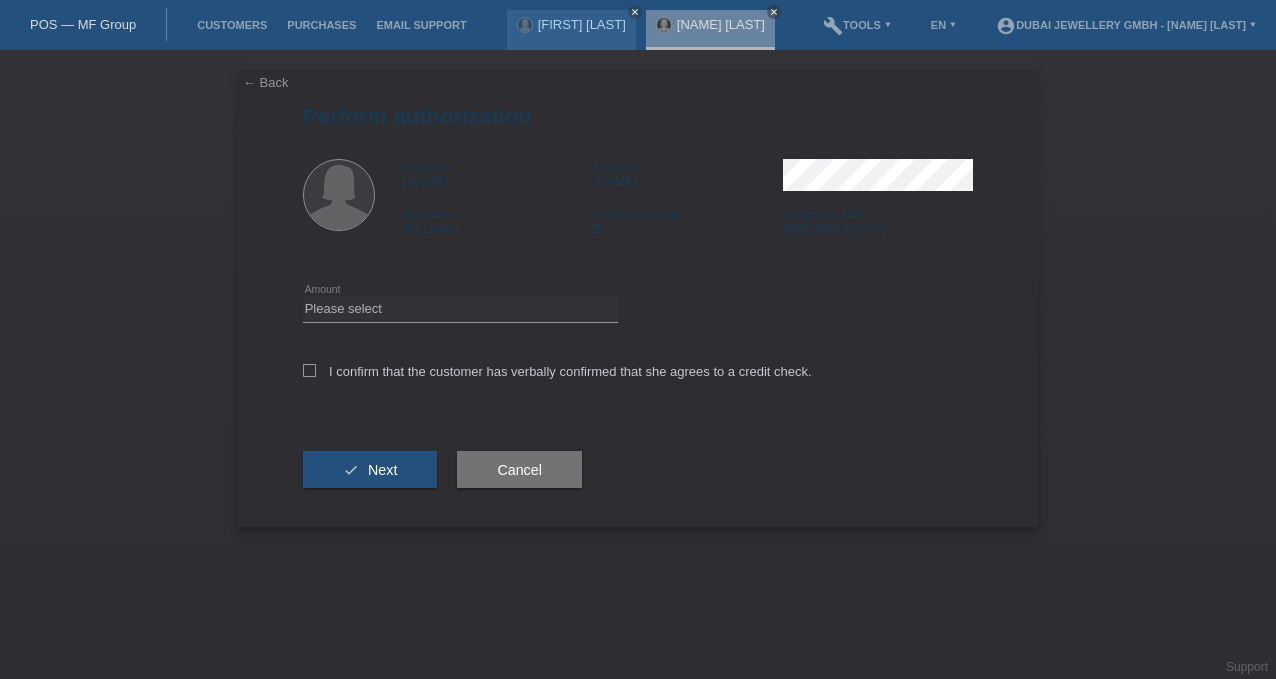 scroll, scrollTop: 0, scrollLeft: 0, axis: both 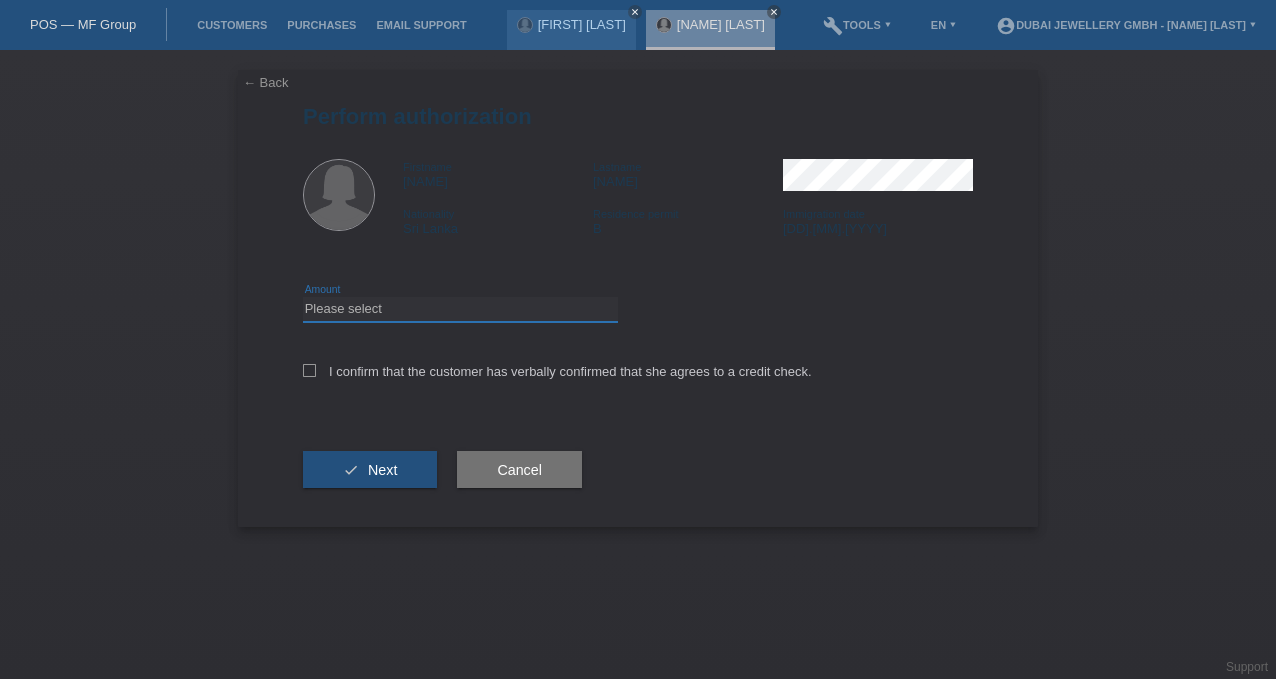 click on "Please select
CHF 1.00 - CHF 499.00
CHF 500.00 - CHF 1'999.00
CHF 2'000.00 - CHF 6'000.00" at bounding box center [460, 309] 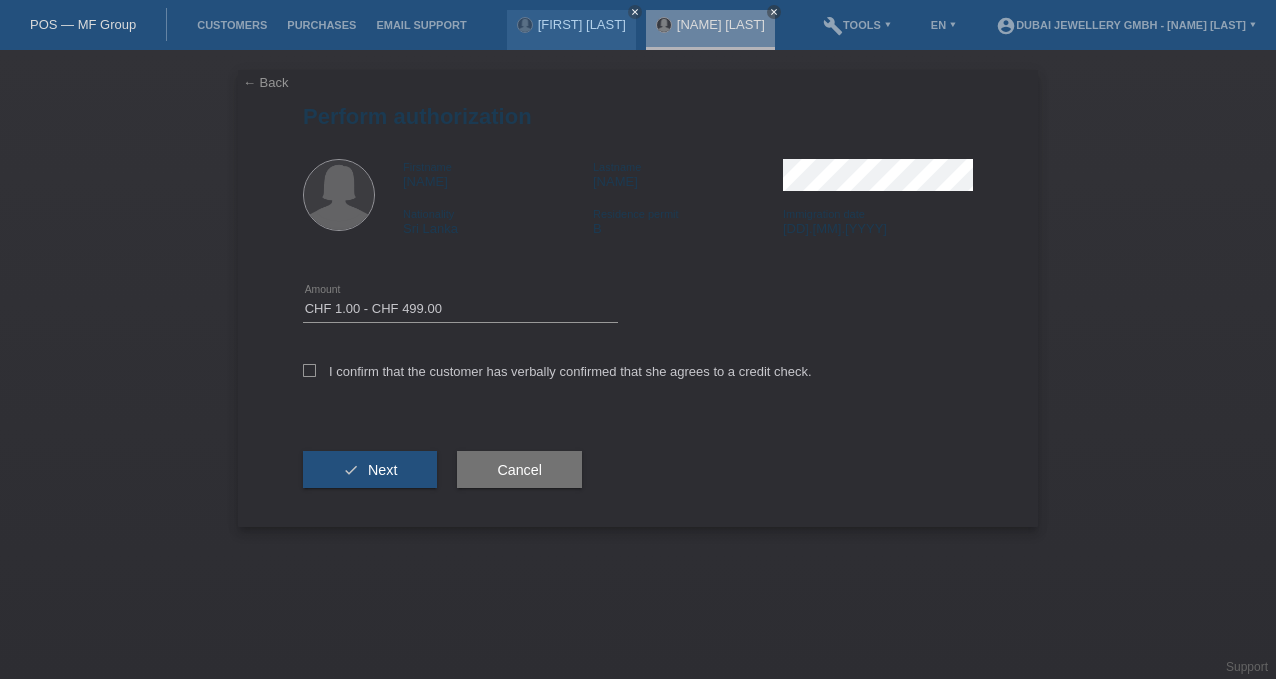 click on "I confirm that the customer has verbally confirmed that she agrees to a credit check." at bounding box center (638, 378) 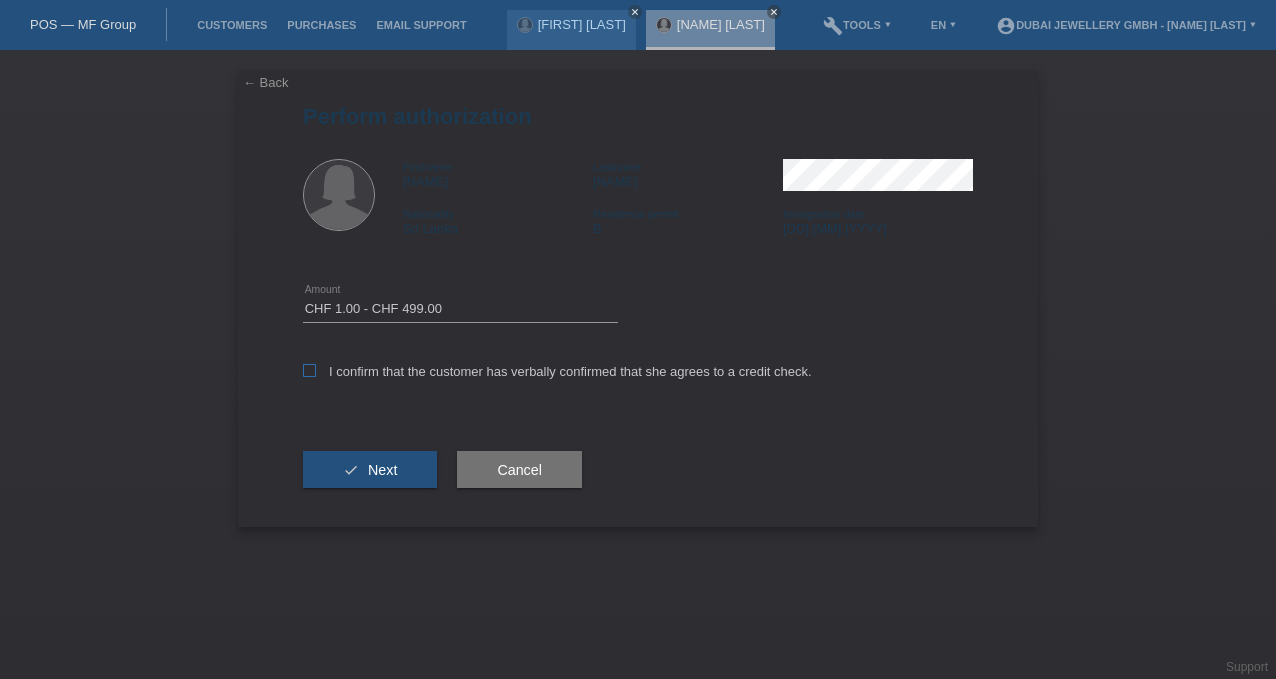 click on "I confirm that the customer has verbally confirmed that she agrees to a credit check." at bounding box center [557, 371] 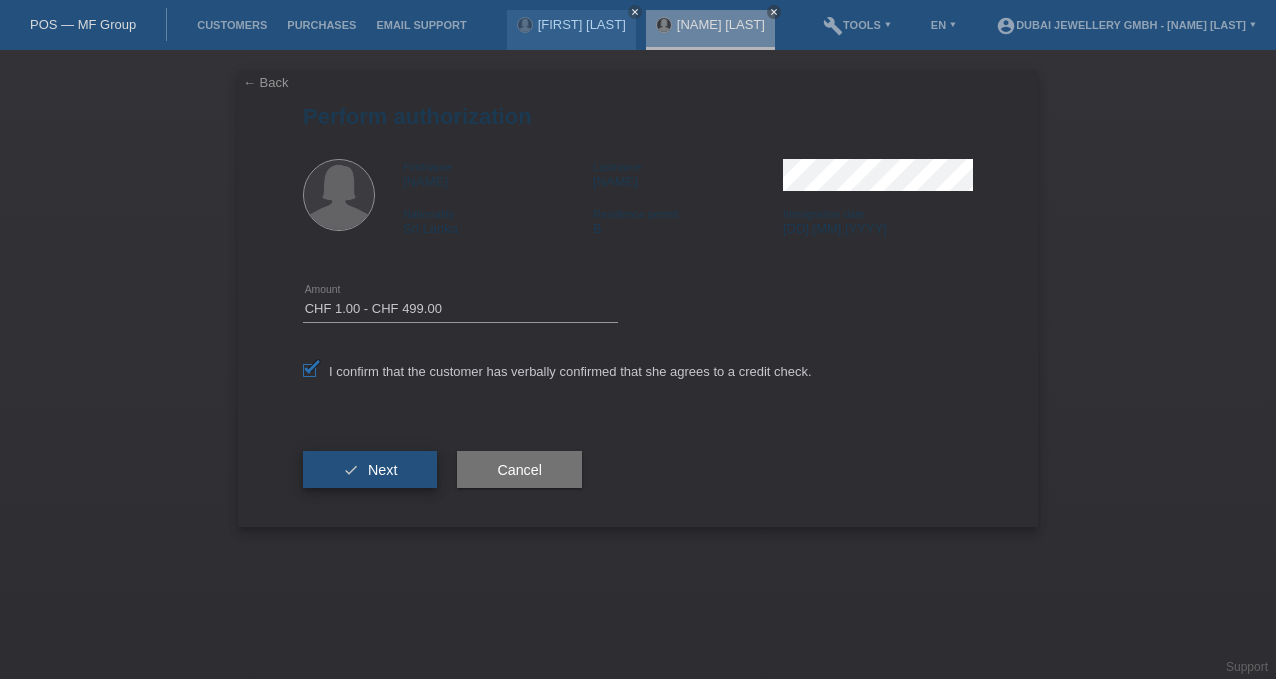 click on "check   Next" at bounding box center (370, 470) 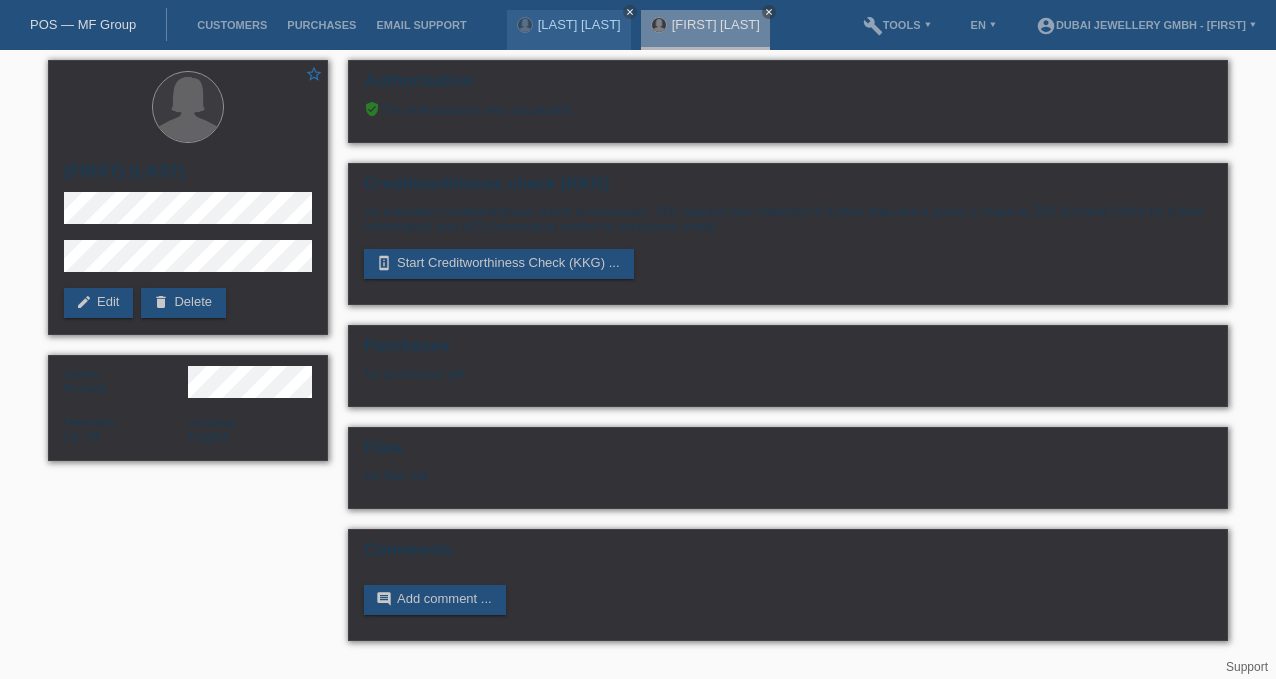 scroll, scrollTop: 0, scrollLeft: 0, axis: both 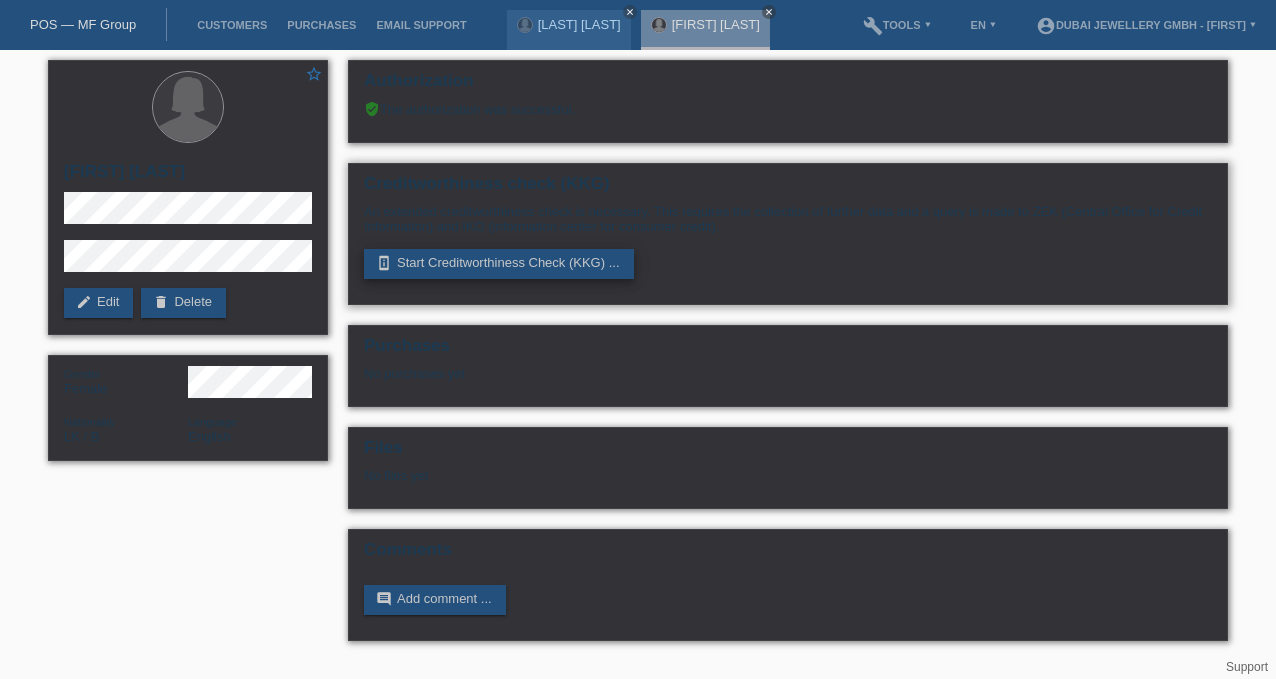 click on "perm_device_information  Start Creditworthiness Check (KKG) ..." at bounding box center (499, 264) 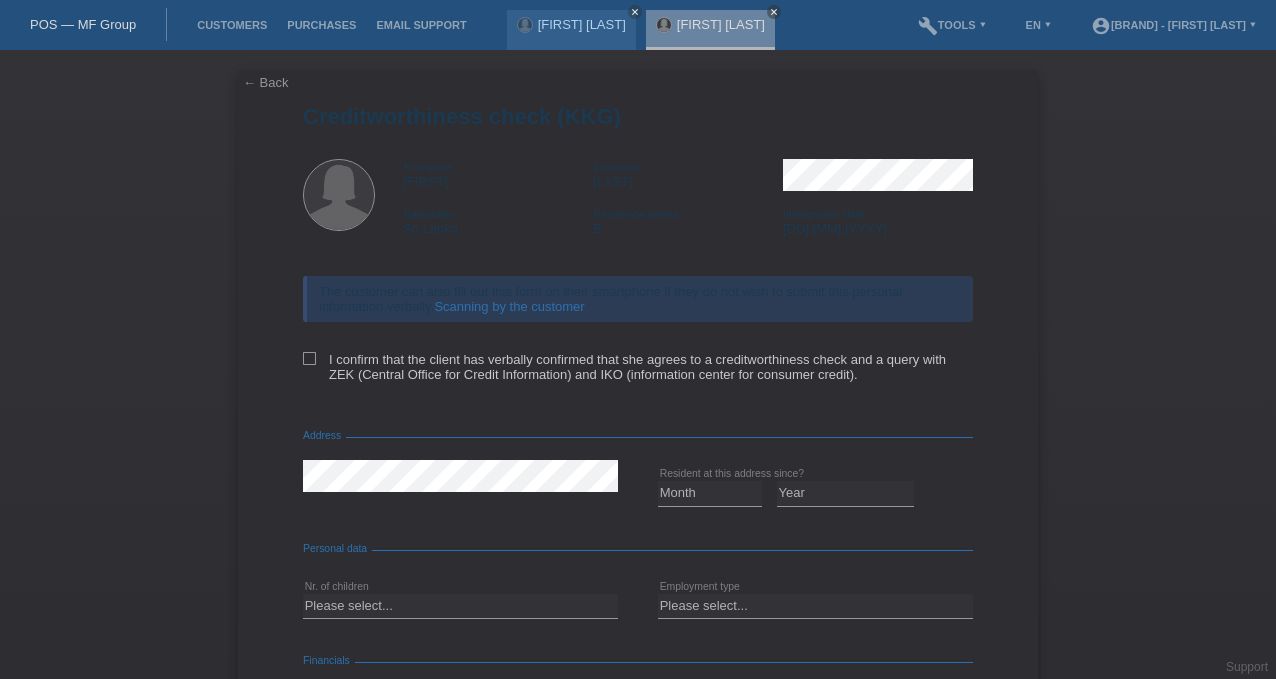 scroll, scrollTop: 0, scrollLeft: 0, axis: both 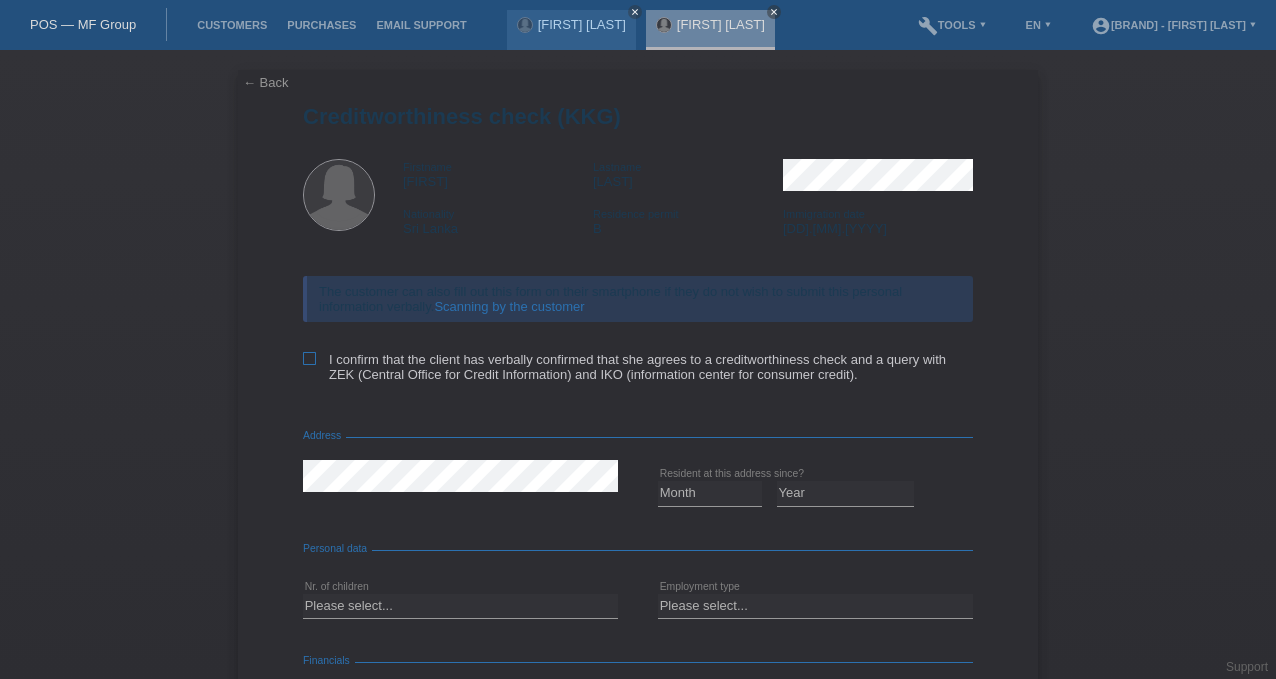 click on "I confirm that the client has verbally confirmed that she agrees to a creditworthiness check and a query with ZEK (Central Office for Credit Information) and IKO (information center for consumer credit)." at bounding box center [638, 367] 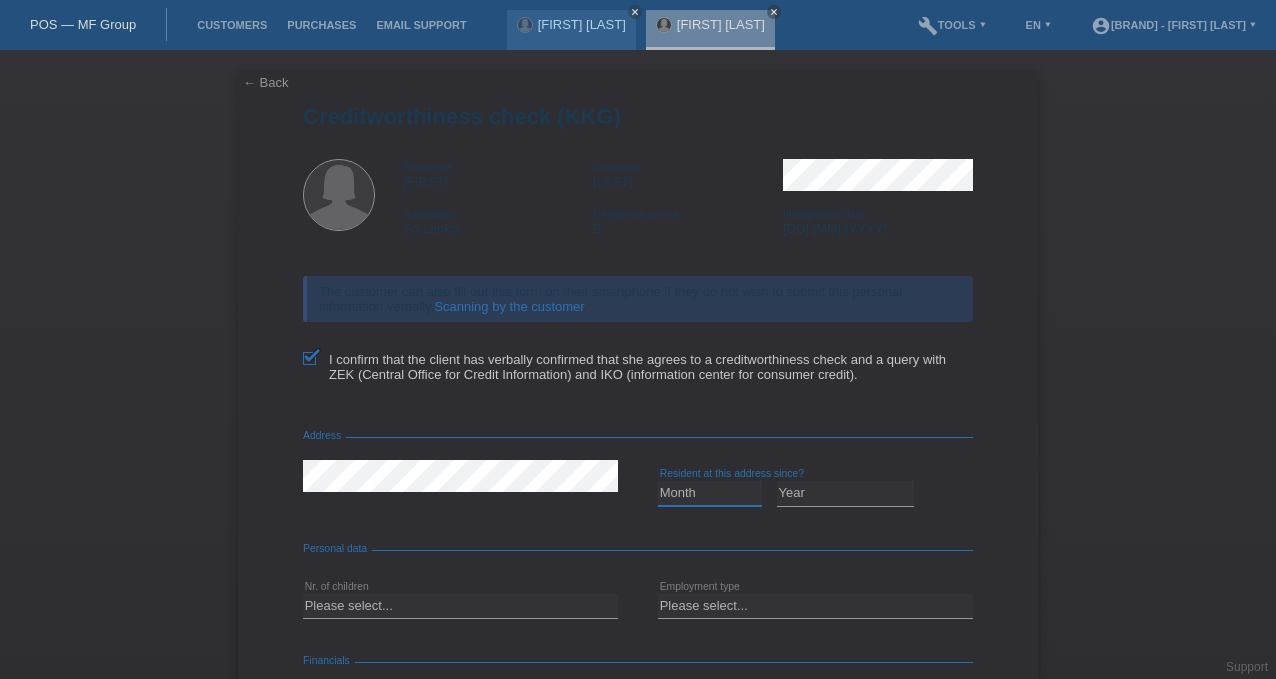 click on "Month
01
02
03
04
05
06
07
08
09
10" at bounding box center [710, 493] 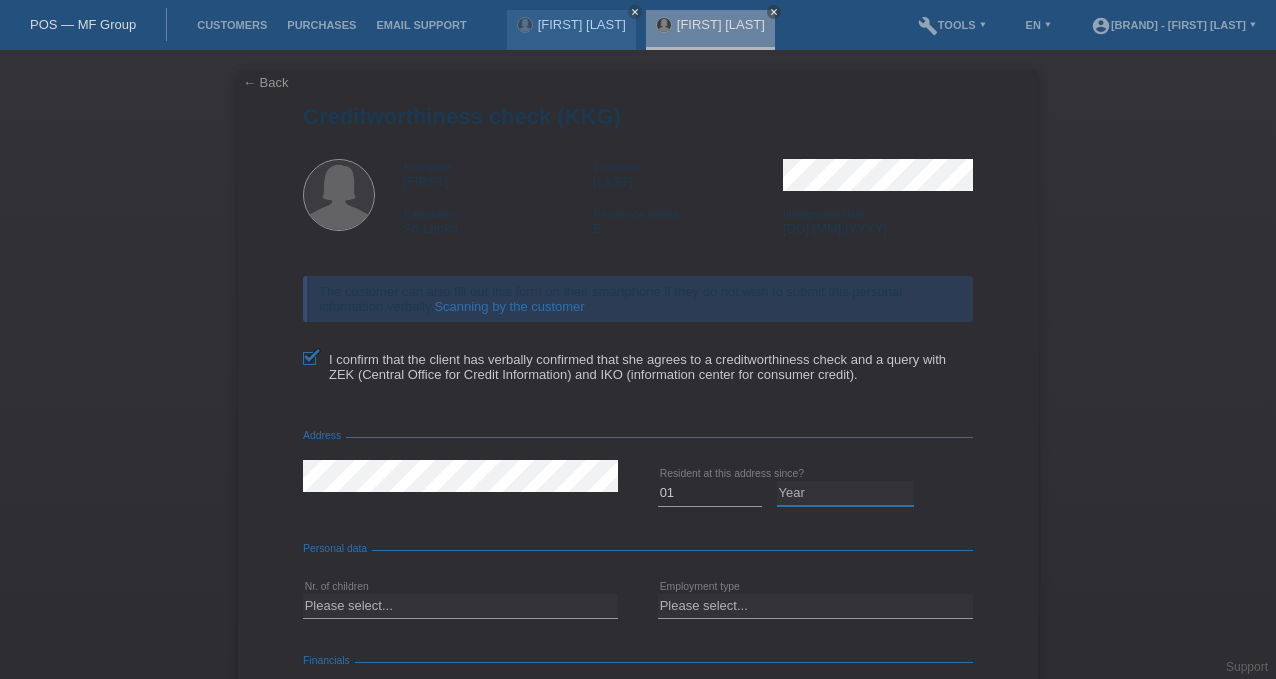 click on "Year
2025
2024
2023
2022
2021
2020
2019
2018
2017
2016 2015 2014 2013 2012 2011 2010 2009 2008 2007 2006 2005 2004 2003" at bounding box center (846, 493) 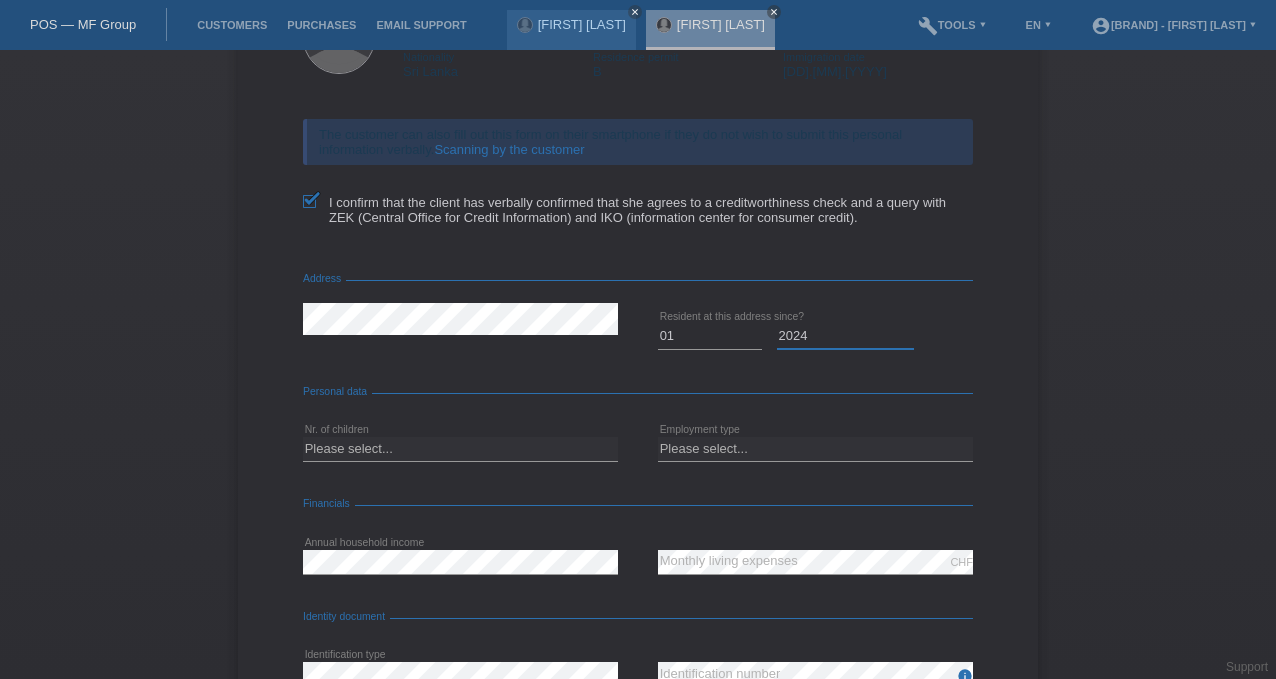 scroll, scrollTop: 168, scrollLeft: 0, axis: vertical 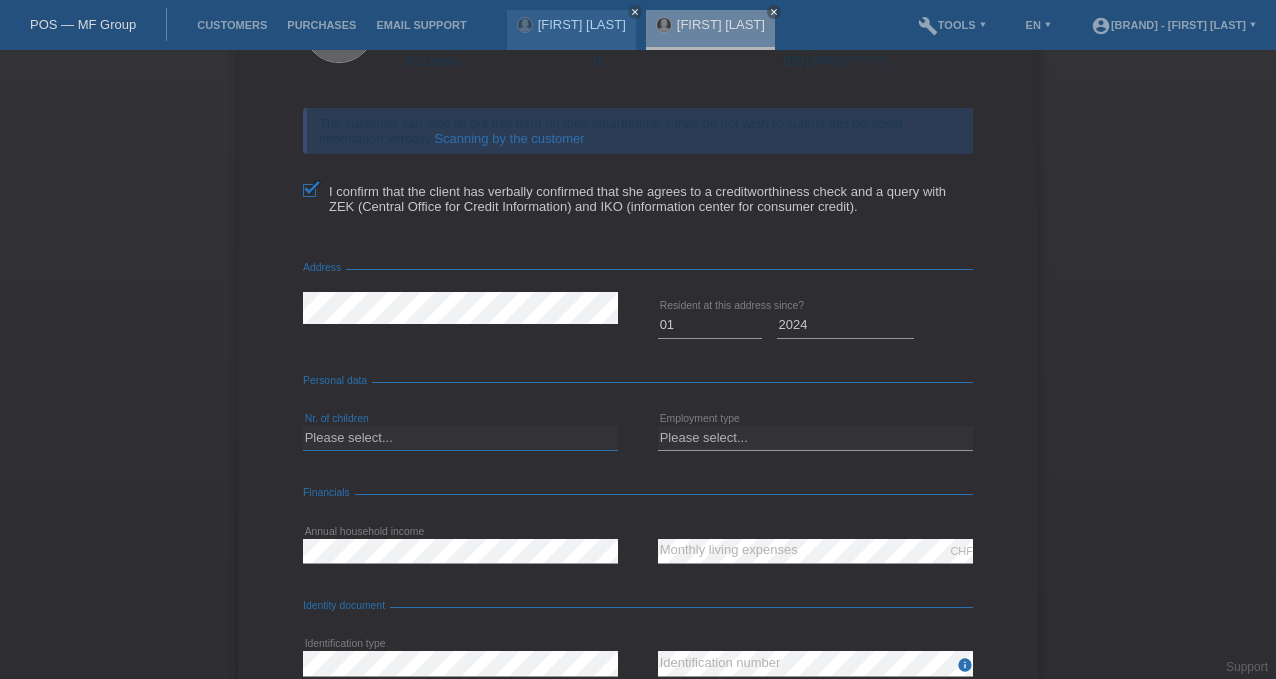 click on "Please select...
0
1
2
3
4
5
6
7
8
9" at bounding box center [460, 438] 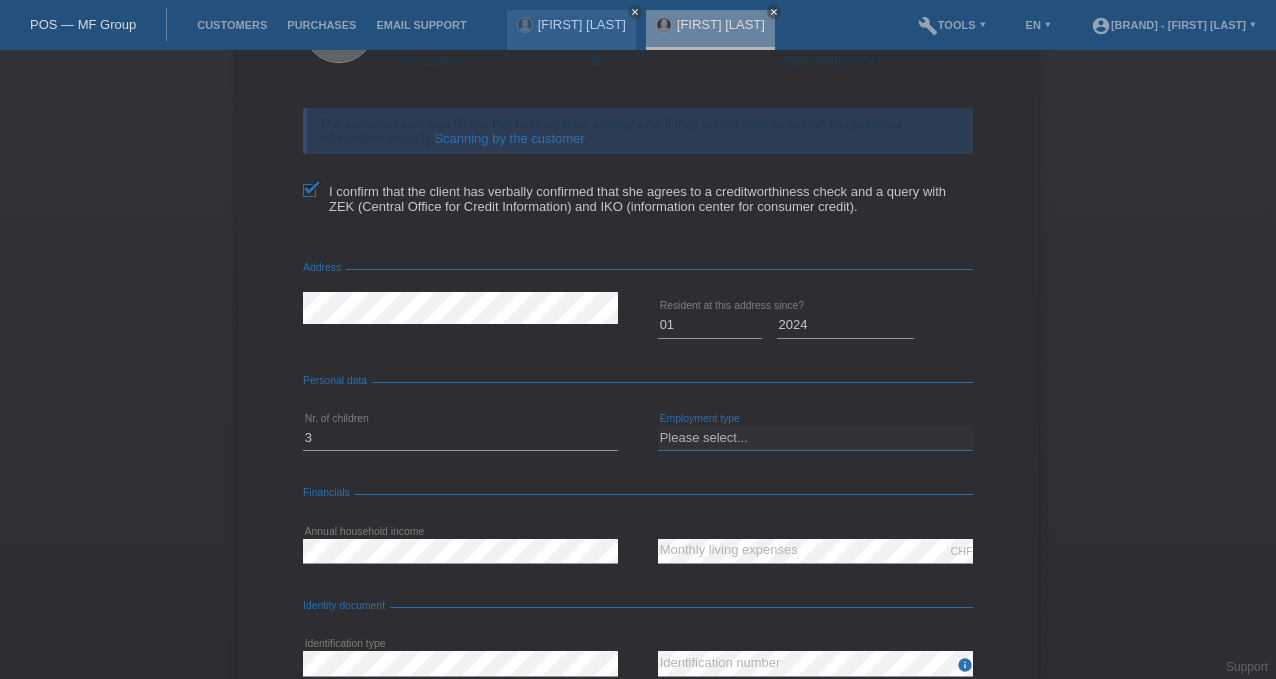 click on "Please select...
Unlimited
Temporary
Student/apprentice
Retired
Unemployed
Housewife/homemaker
Independent" at bounding box center (815, 438) 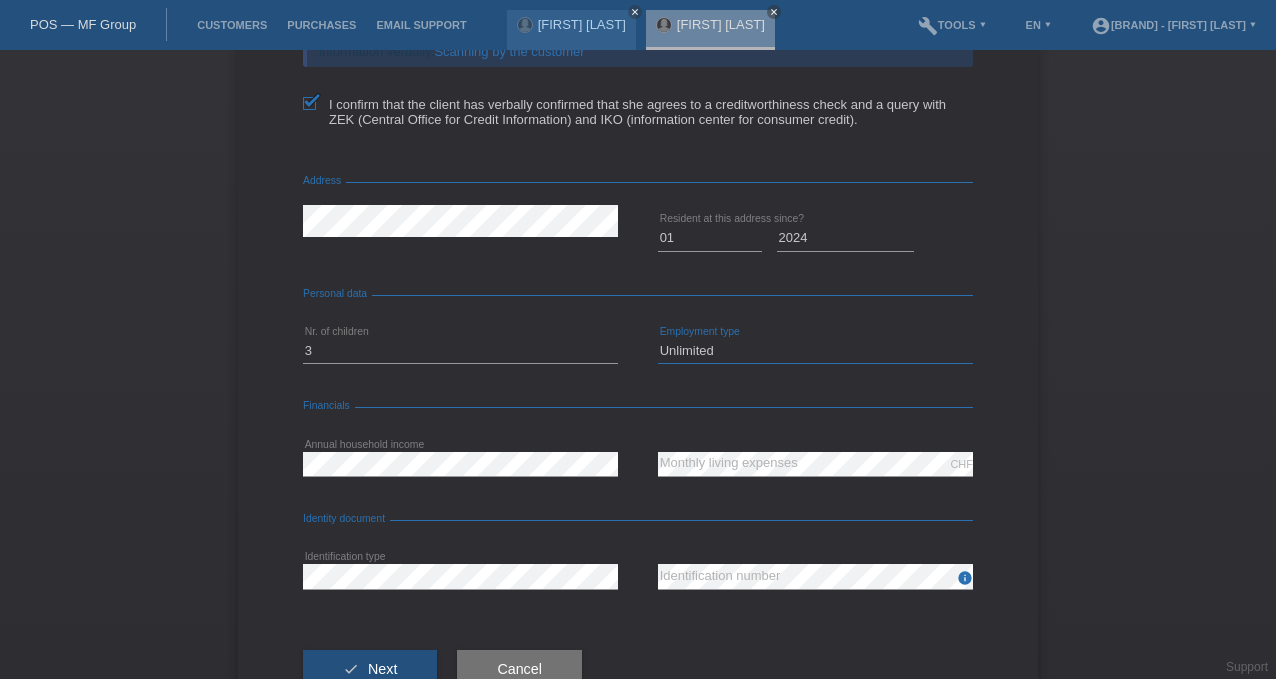 scroll, scrollTop: 256, scrollLeft: 0, axis: vertical 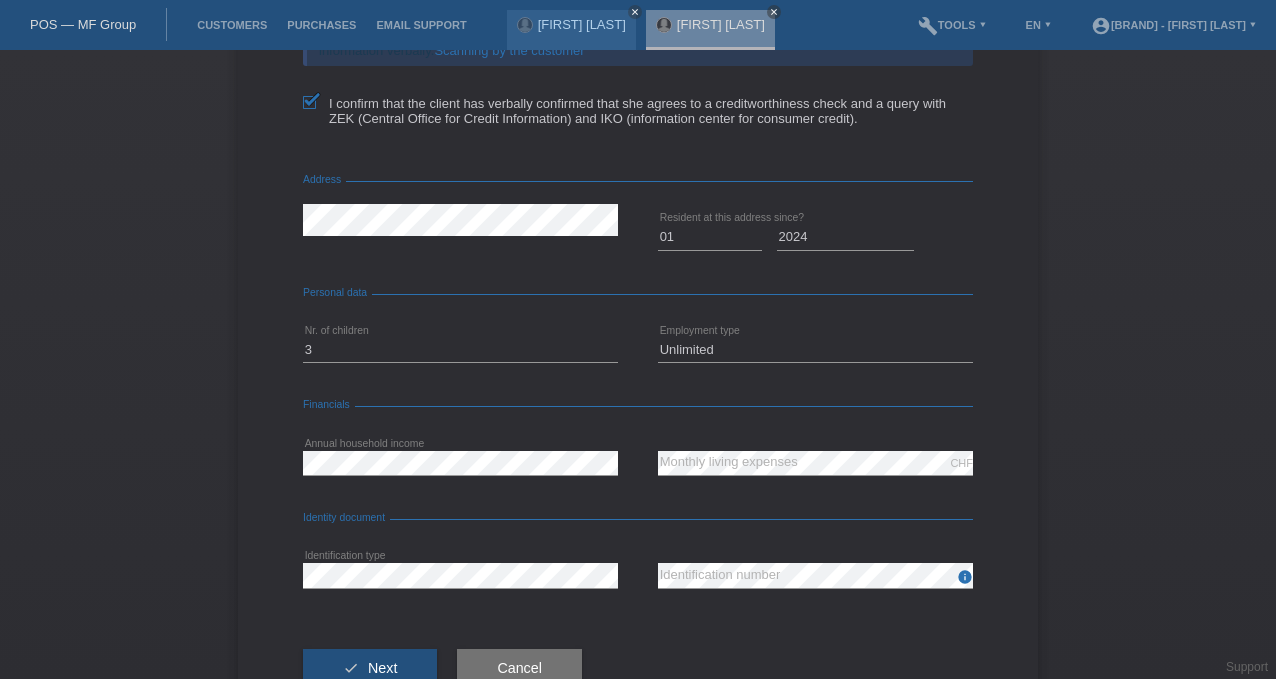 click on "error
Identification type" at bounding box center [460, 576] 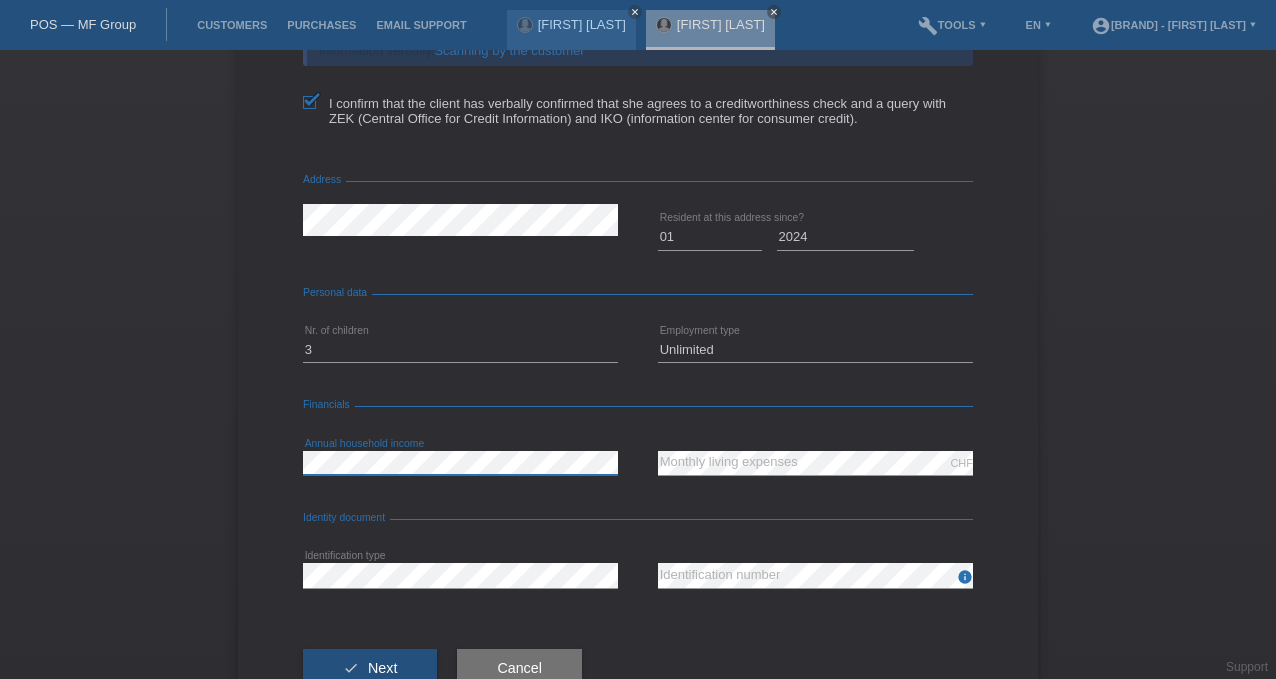 scroll, scrollTop: 330, scrollLeft: 0, axis: vertical 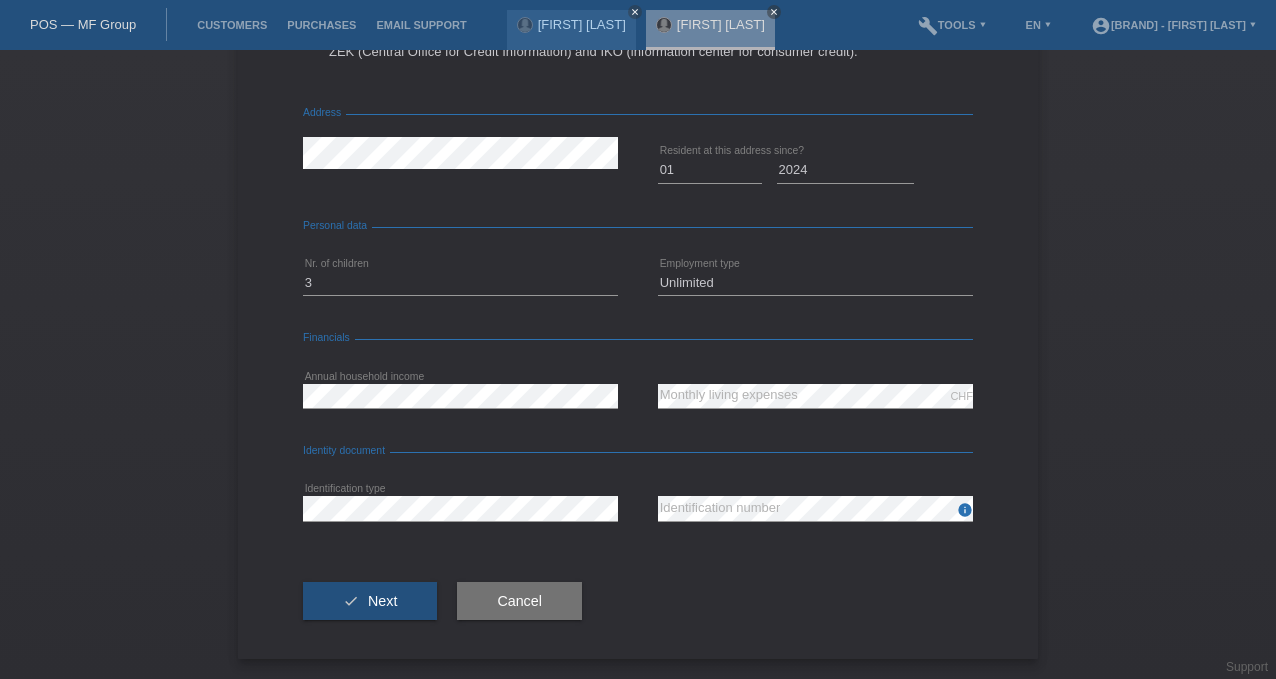 click on "error
Identification type" at bounding box center [460, 509] 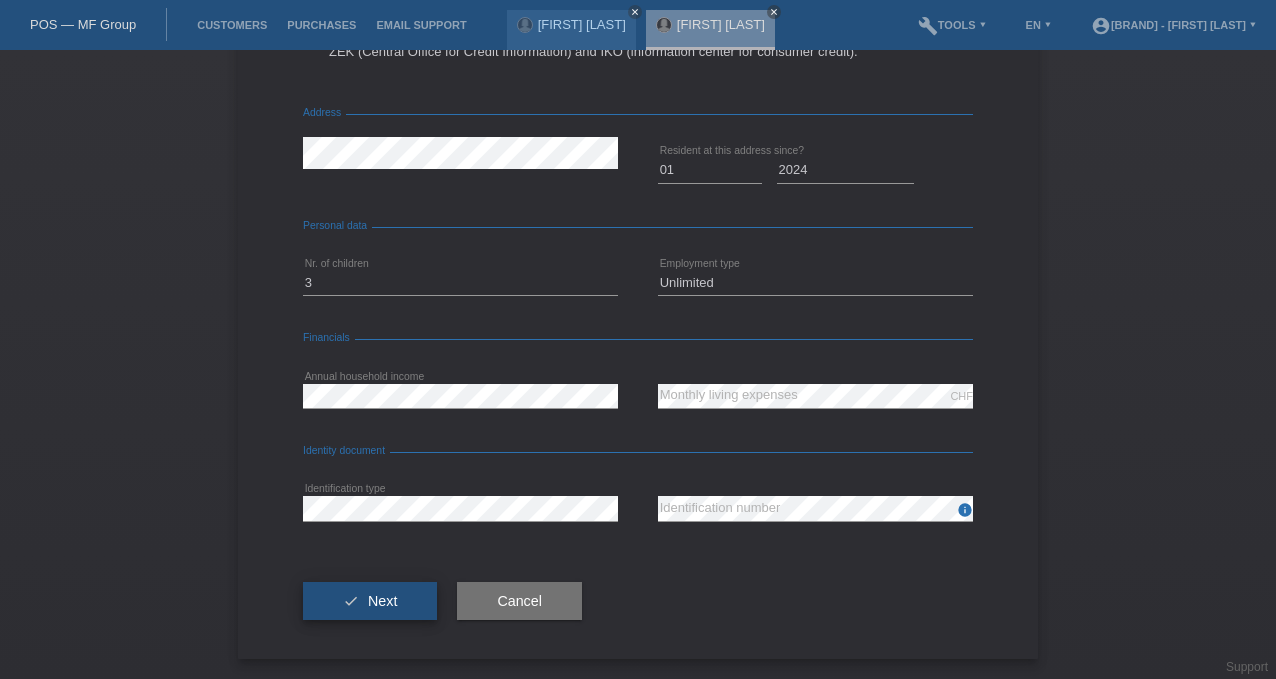 click on "check   Next" at bounding box center (370, 601) 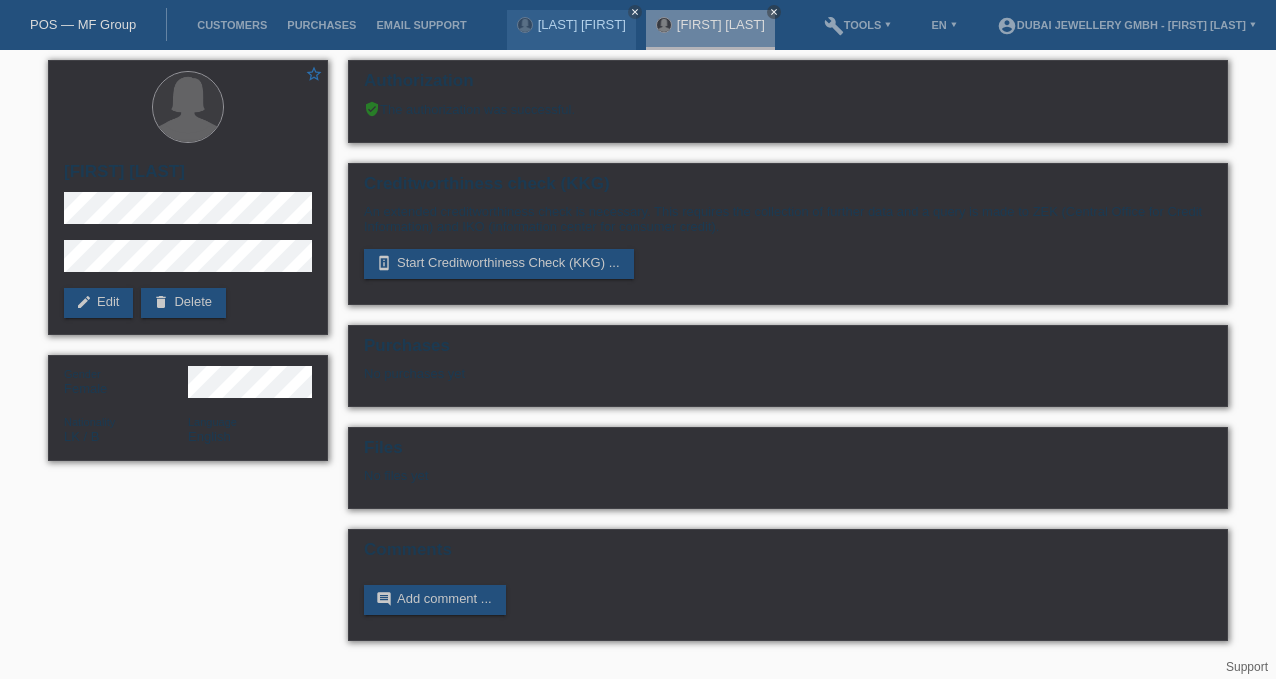 scroll, scrollTop: 0, scrollLeft: 0, axis: both 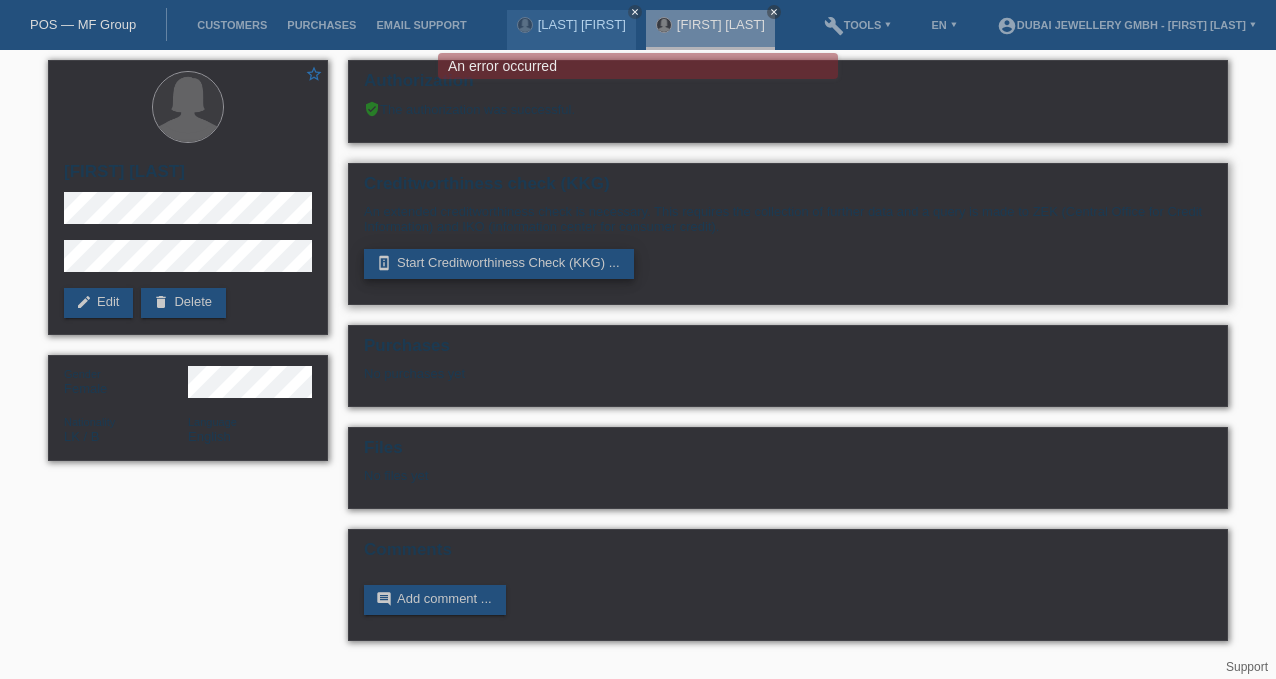 click on "perm_device_information  Start Creditworthiness Check (KKG) ..." at bounding box center (499, 264) 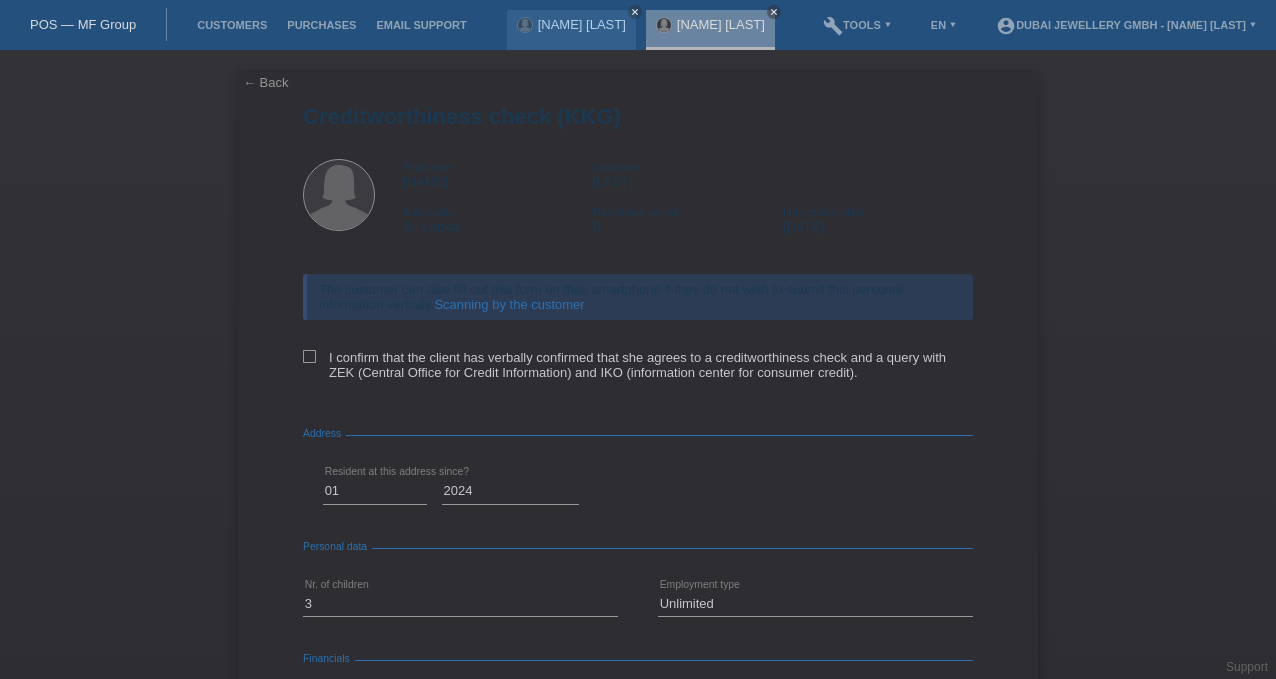 select on "01" 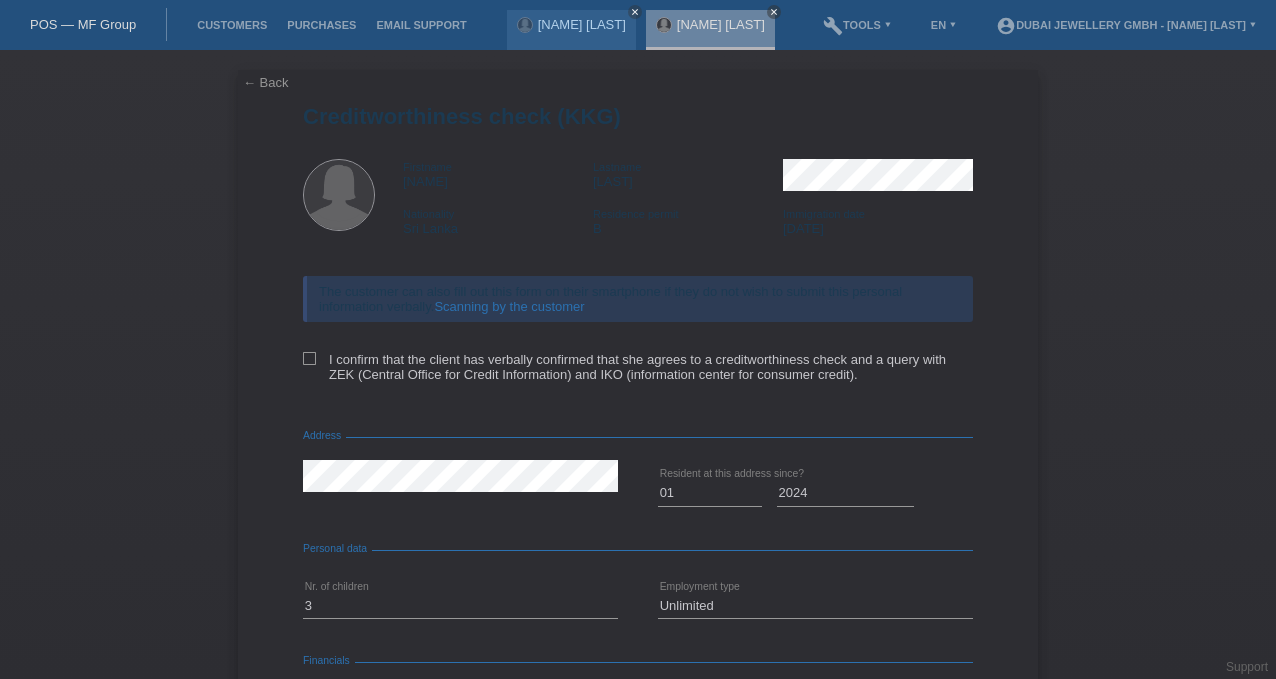scroll, scrollTop: 0, scrollLeft: 0, axis: both 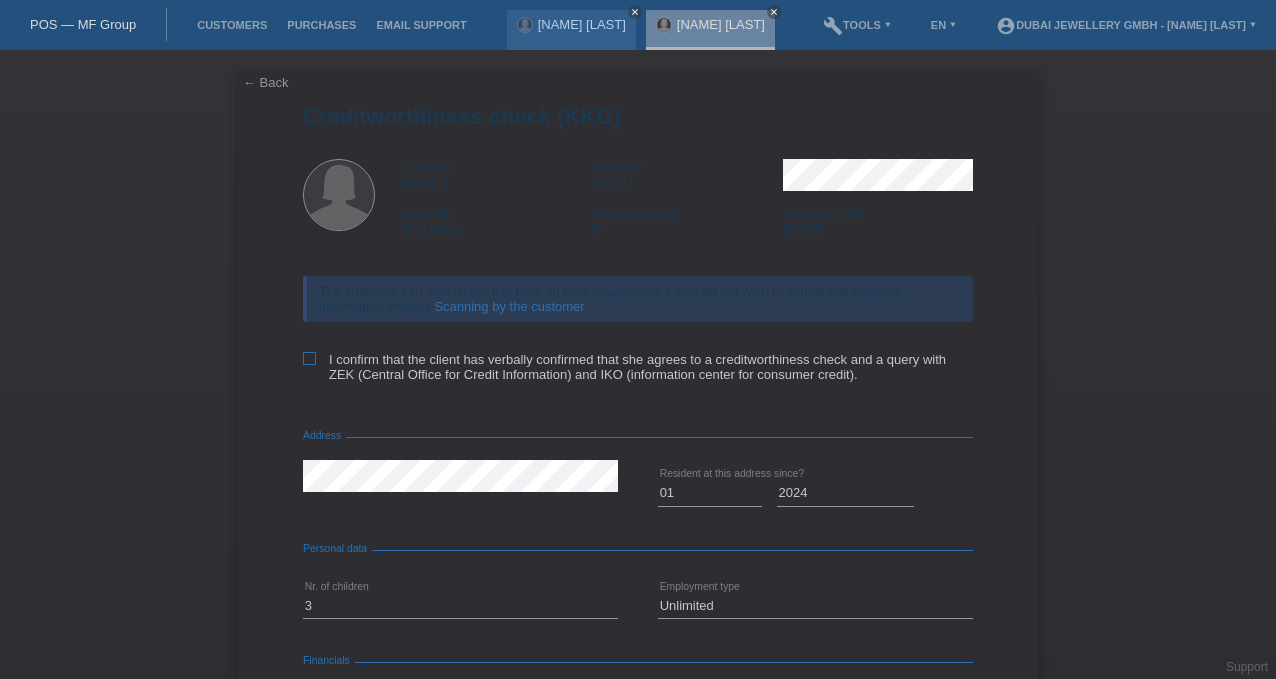 click at bounding box center (309, 358) 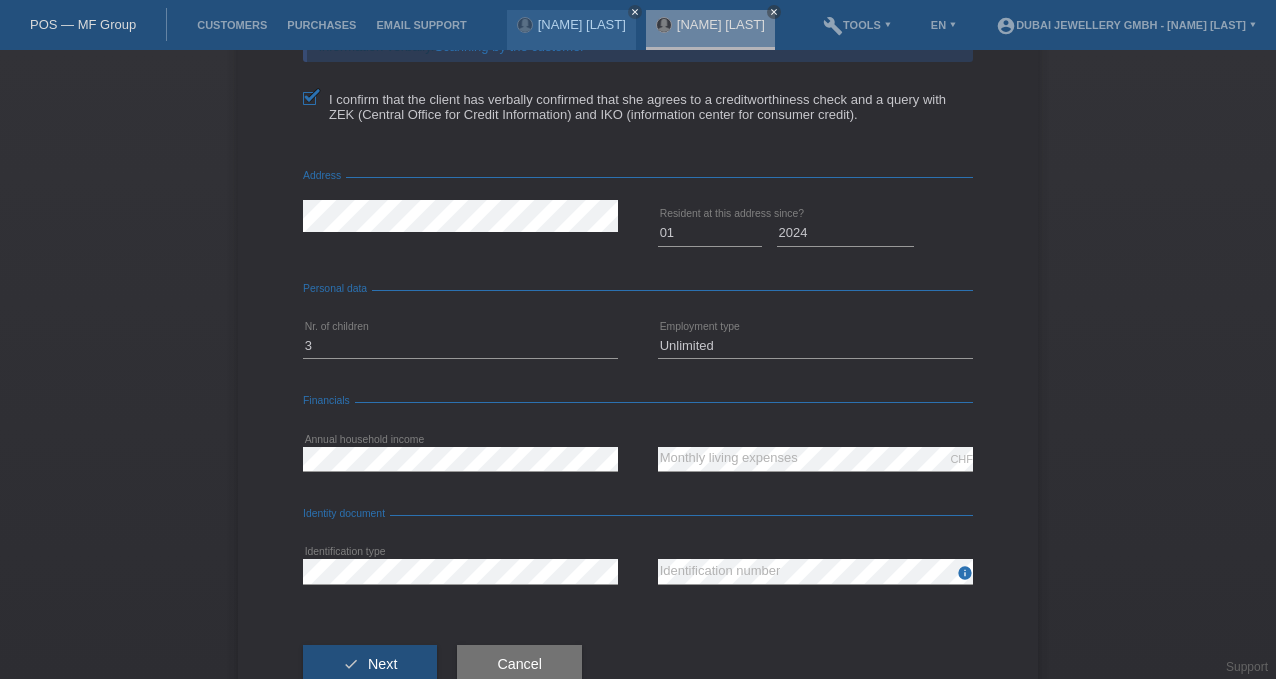scroll, scrollTop: 330, scrollLeft: 0, axis: vertical 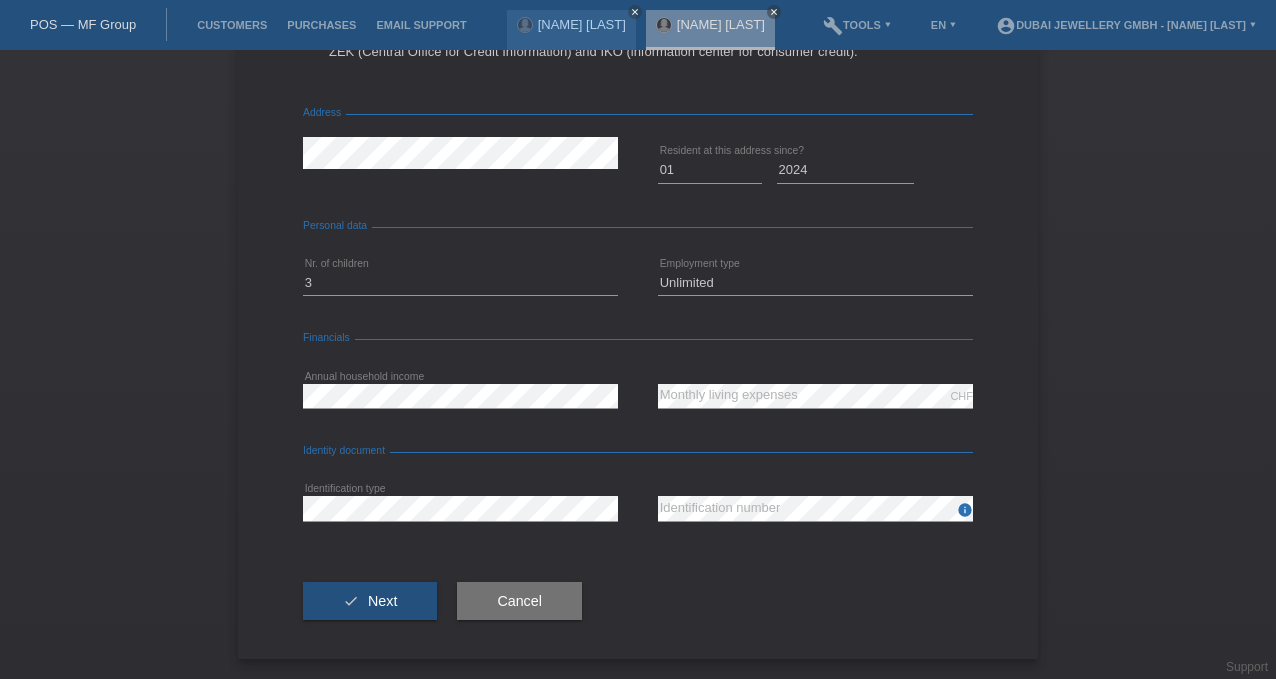 click on "check   Next
Cancel" at bounding box center (638, 601) 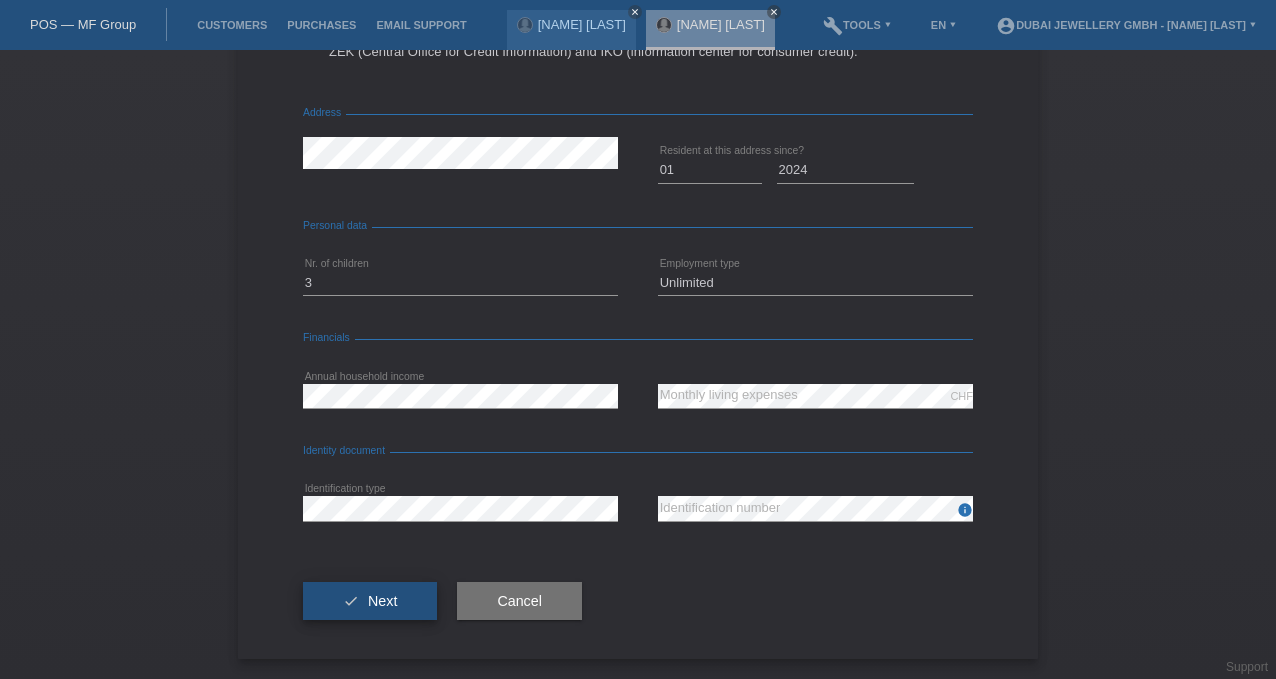 click on "Next" at bounding box center (382, 601) 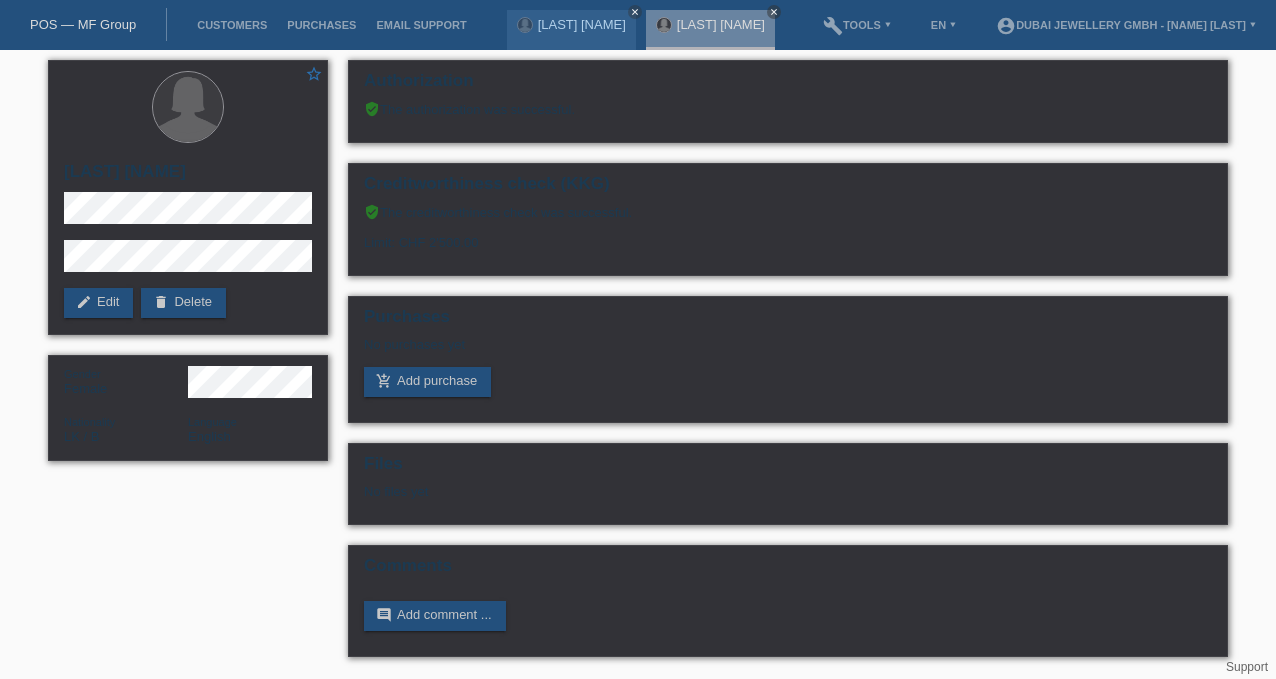 scroll, scrollTop: 0, scrollLeft: 0, axis: both 